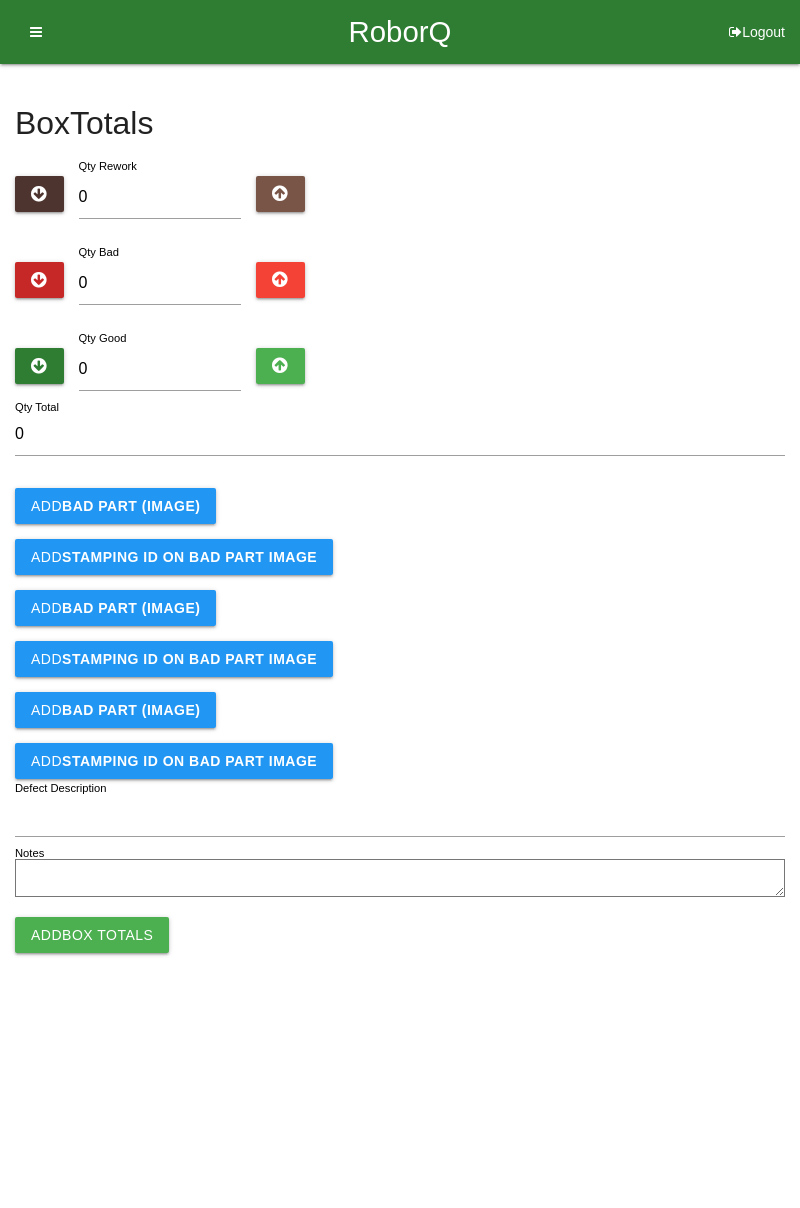 scroll, scrollTop: 0, scrollLeft: 0, axis: both 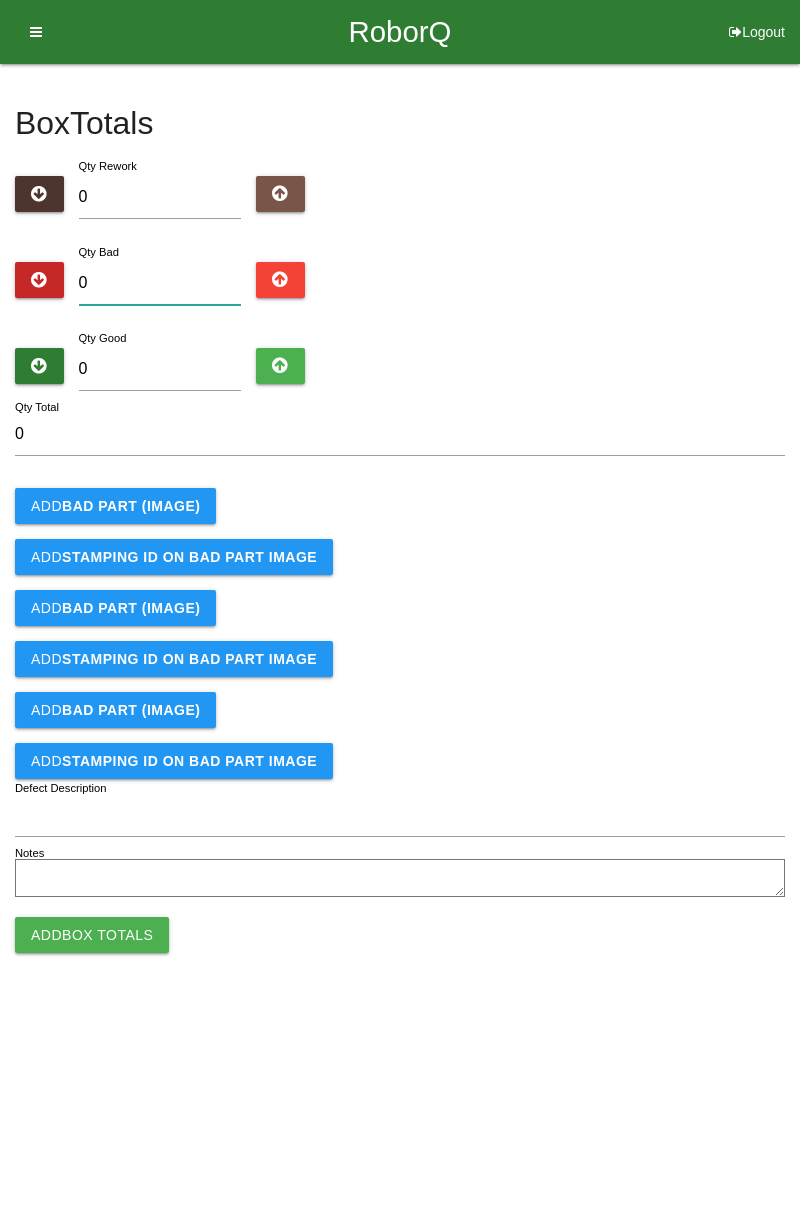 click on "0" at bounding box center [160, 283] 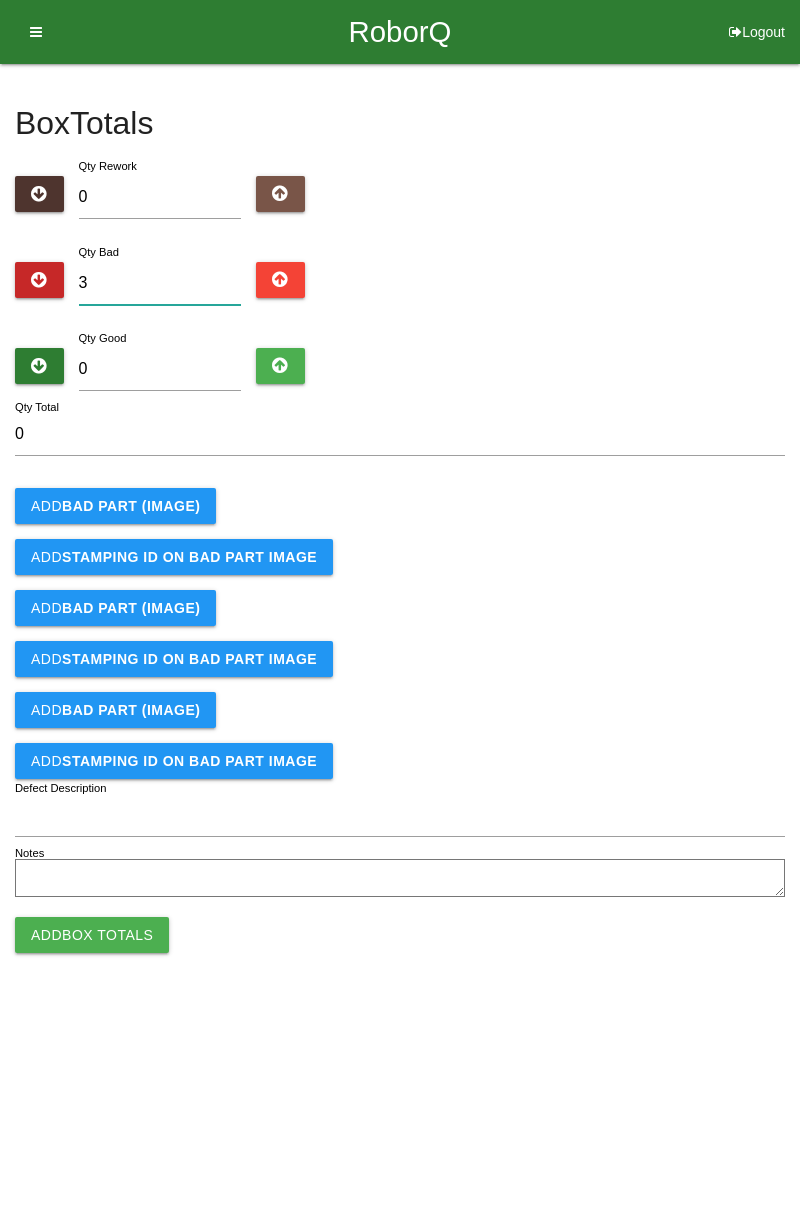 type on "3" 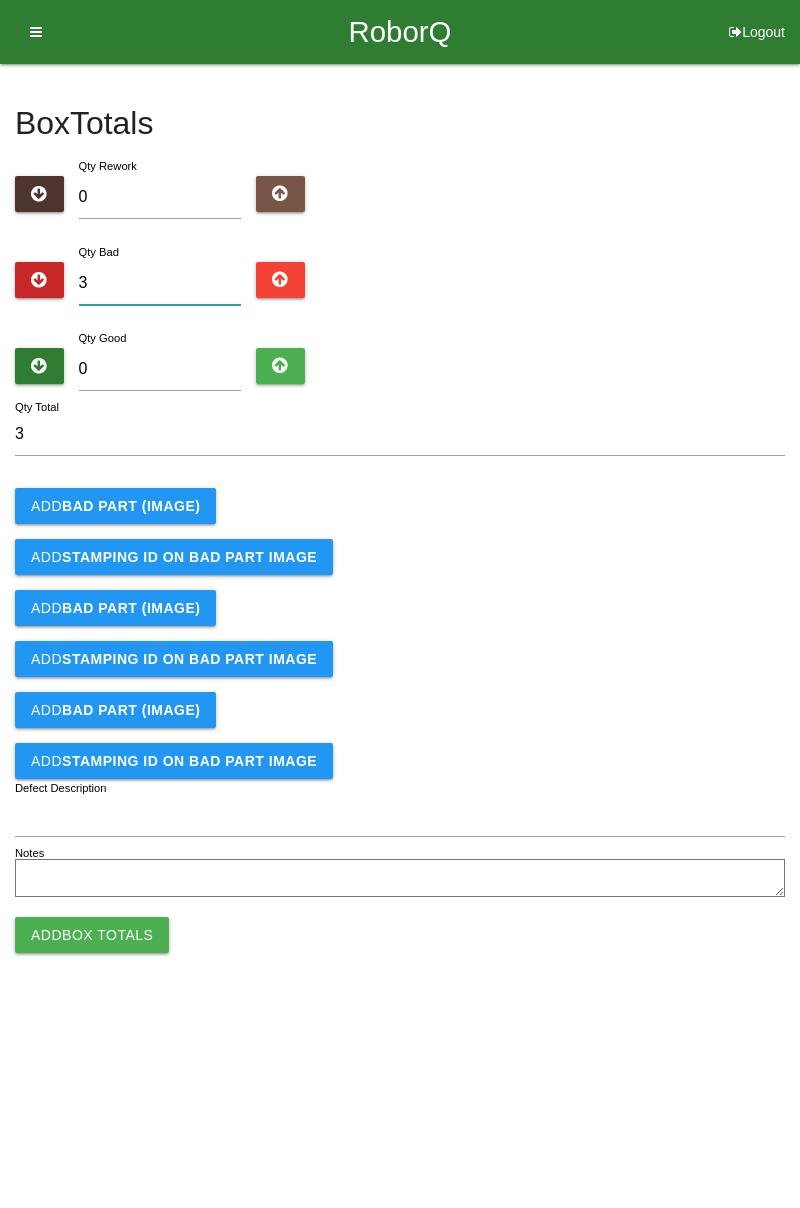 type on "3" 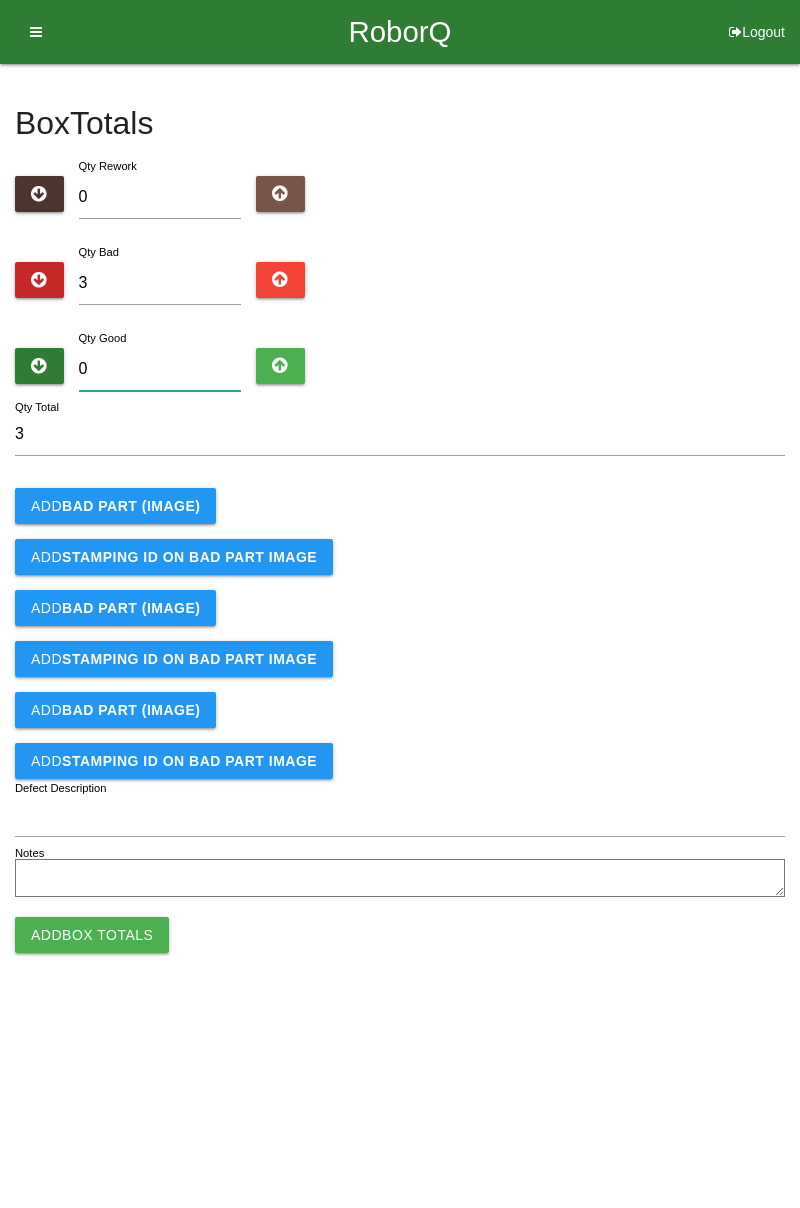 click on "0" at bounding box center [160, 369] 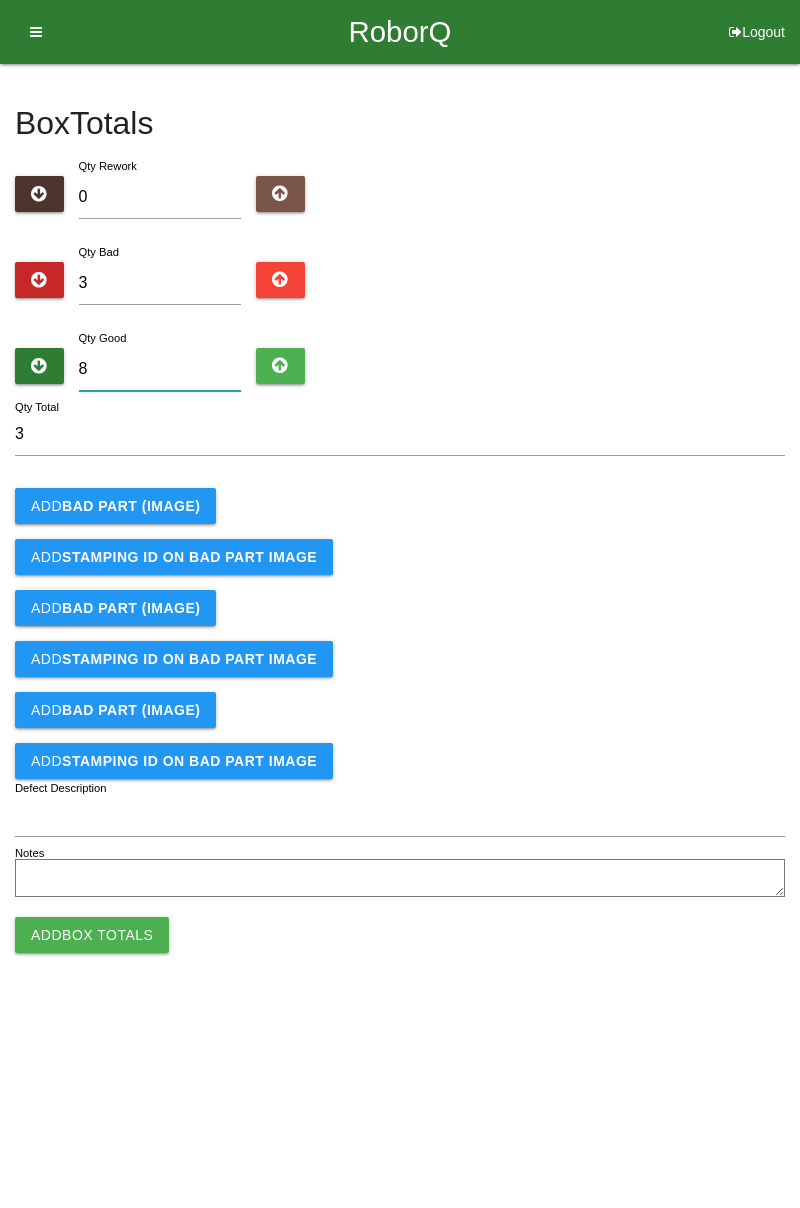type on "11" 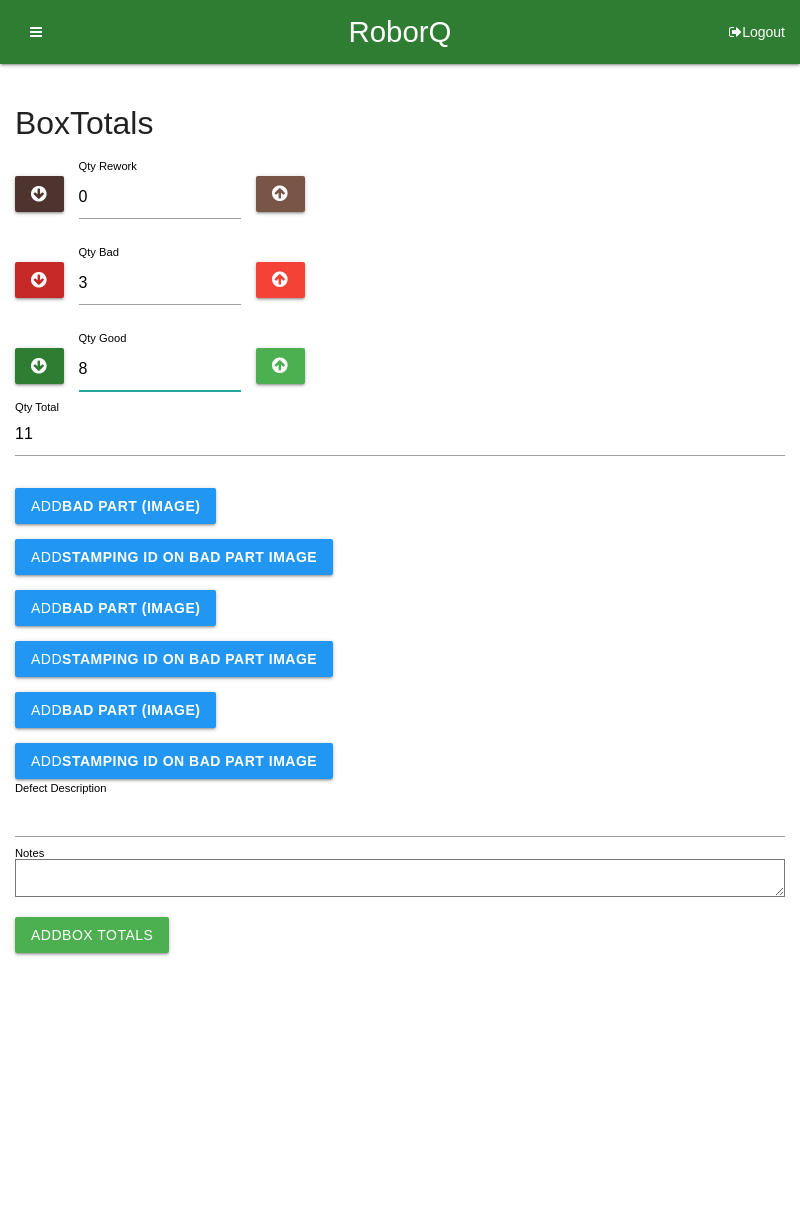 type on "81" 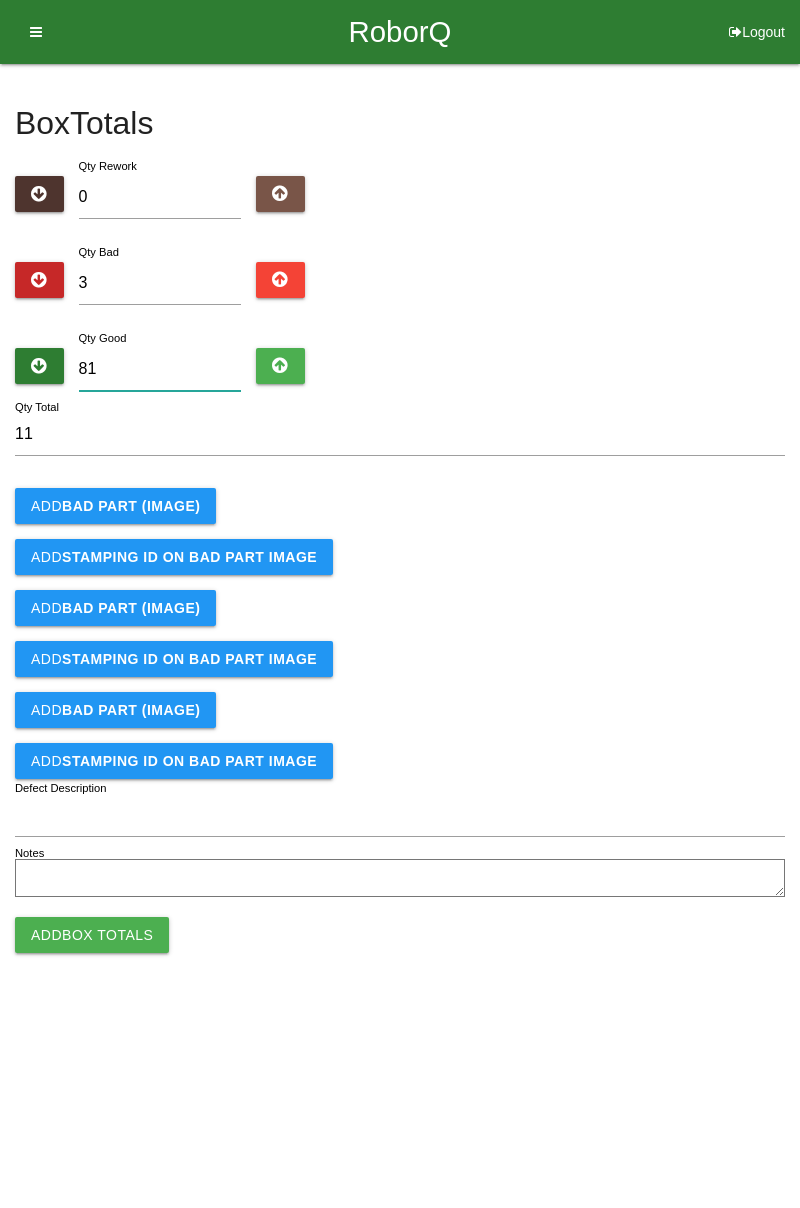 type on "84" 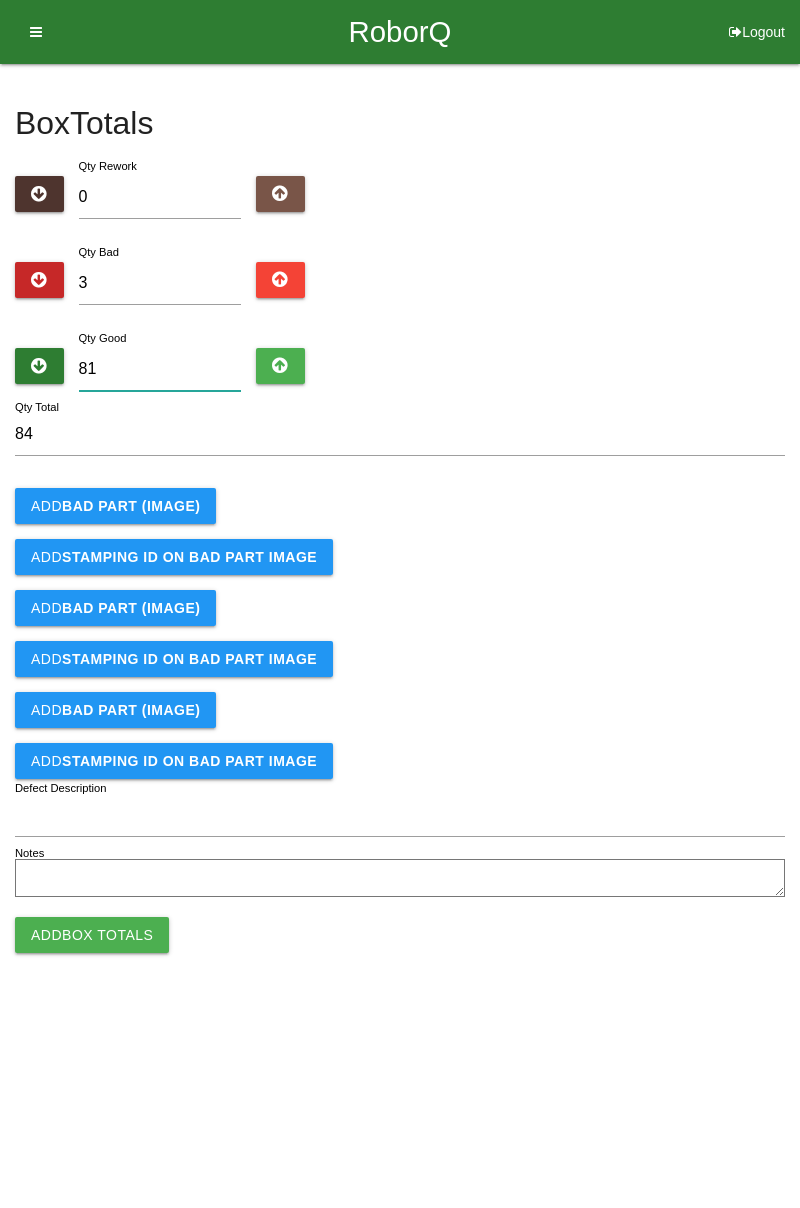 type on "81" 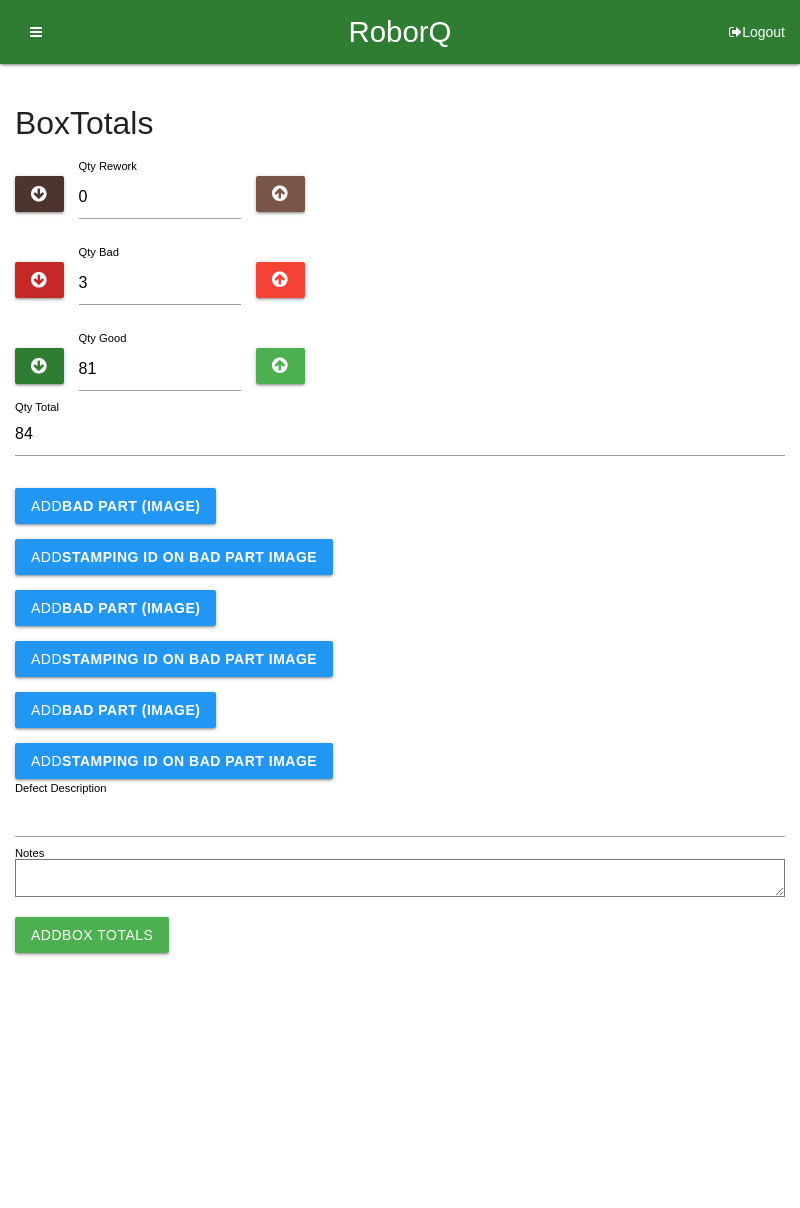 click on "BAD PART (IMAGE)" at bounding box center (131, 506) 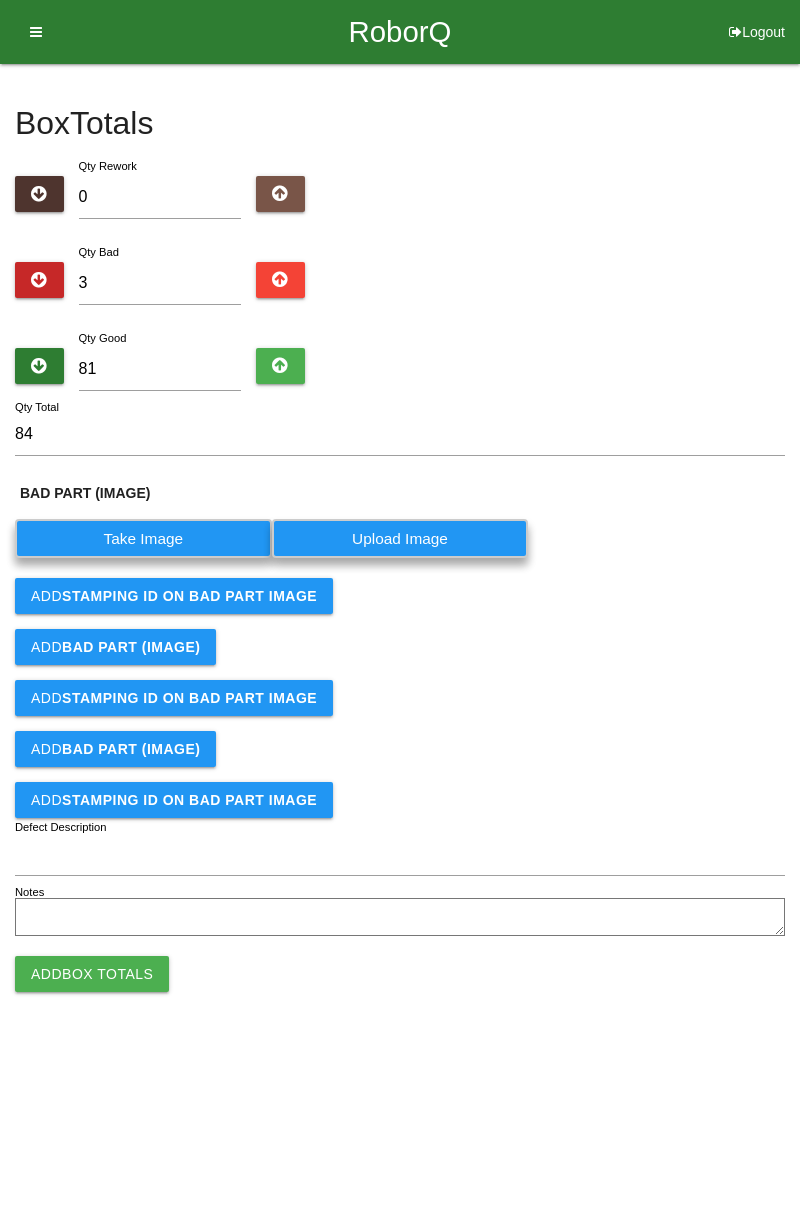 click on "Take Image" at bounding box center [143, 538] 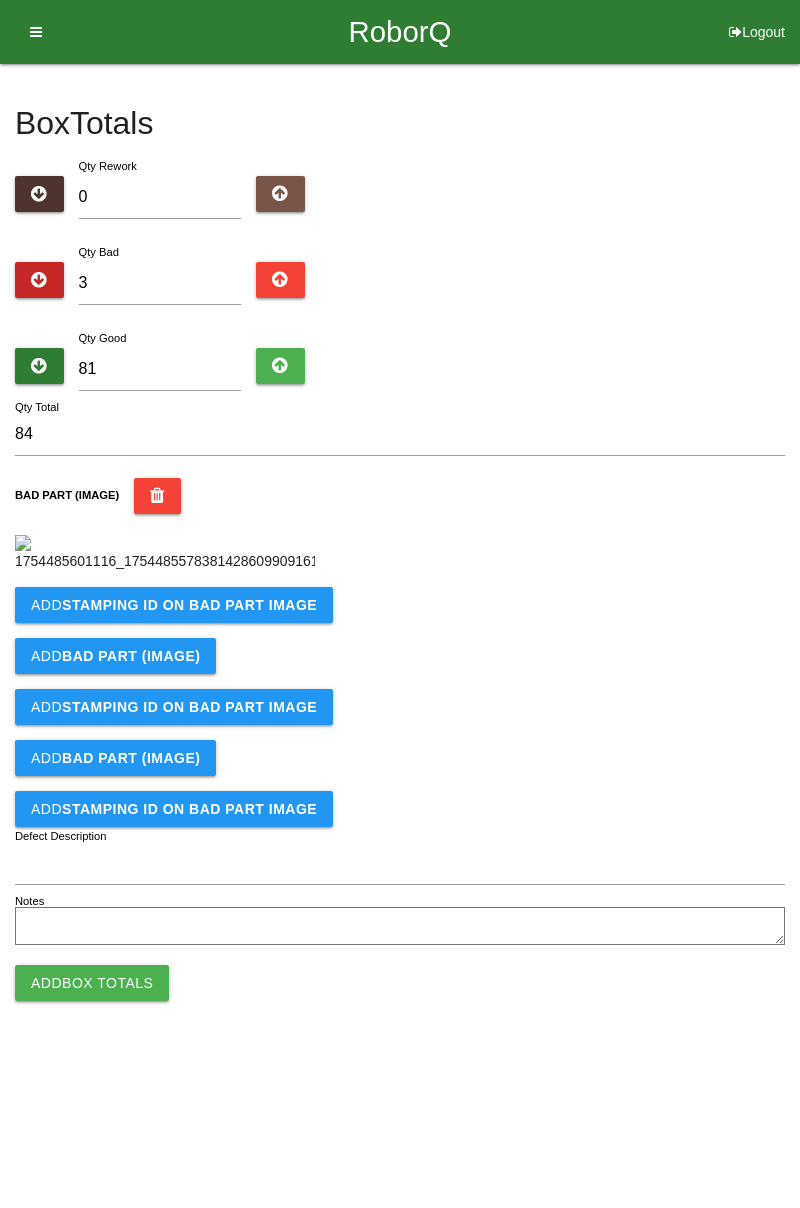 click on "STAMPING ID on BAD PART Image" at bounding box center [189, 605] 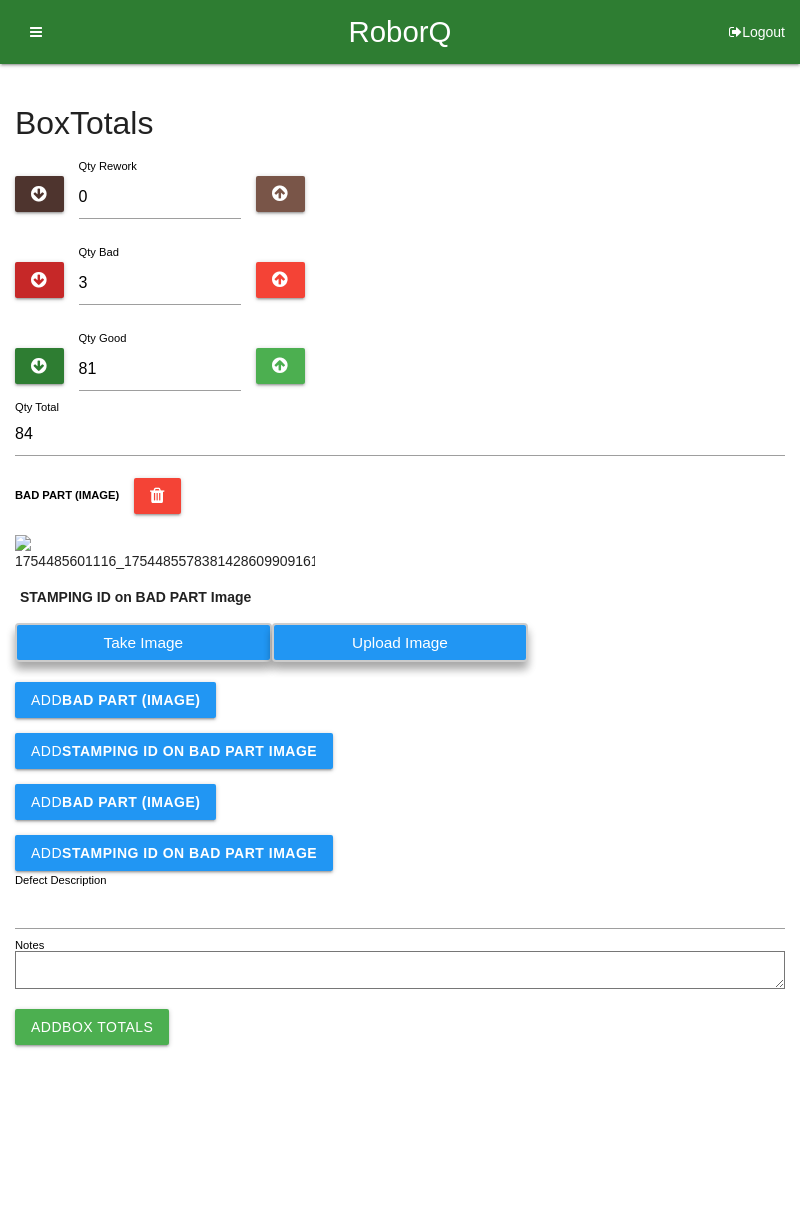 click on "Take Image" at bounding box center [143, 642] 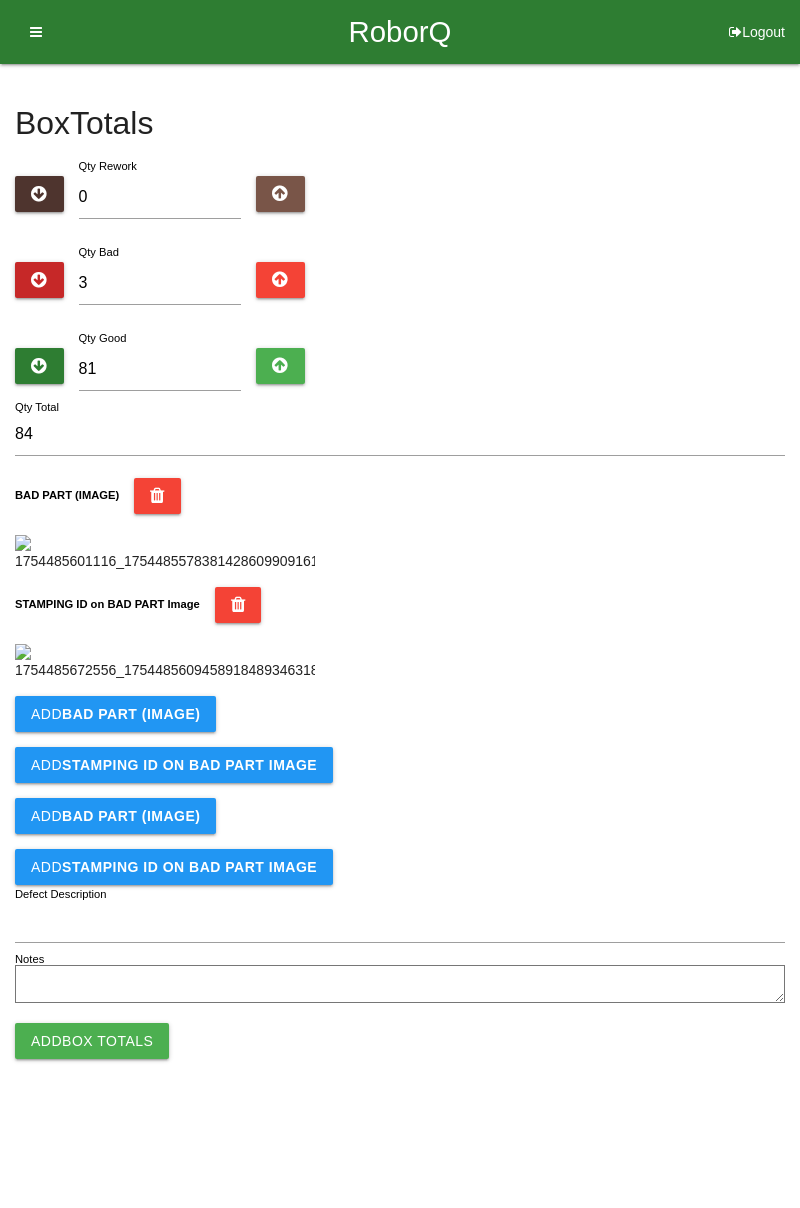 scroll, scrollTop: 440, scrollLeft: 0, axis: vertical 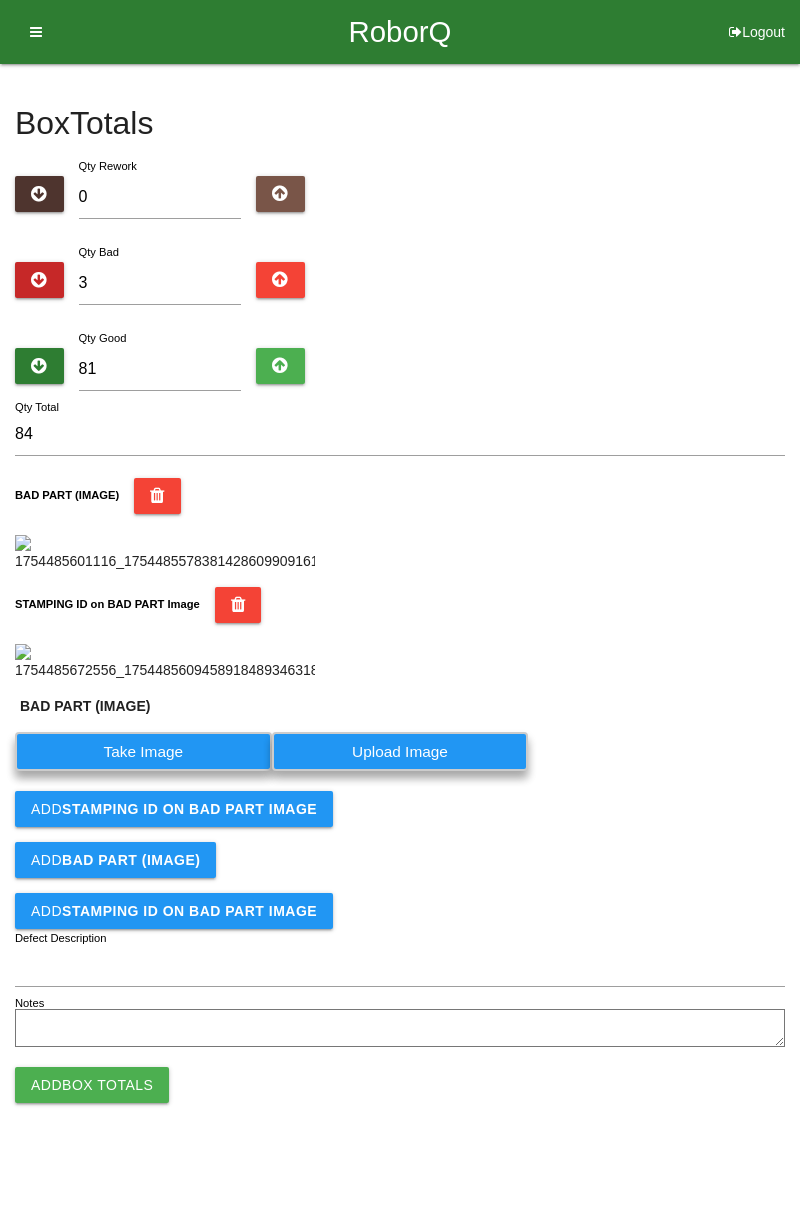 click on "Take Image" at bounding box center [143, 751] 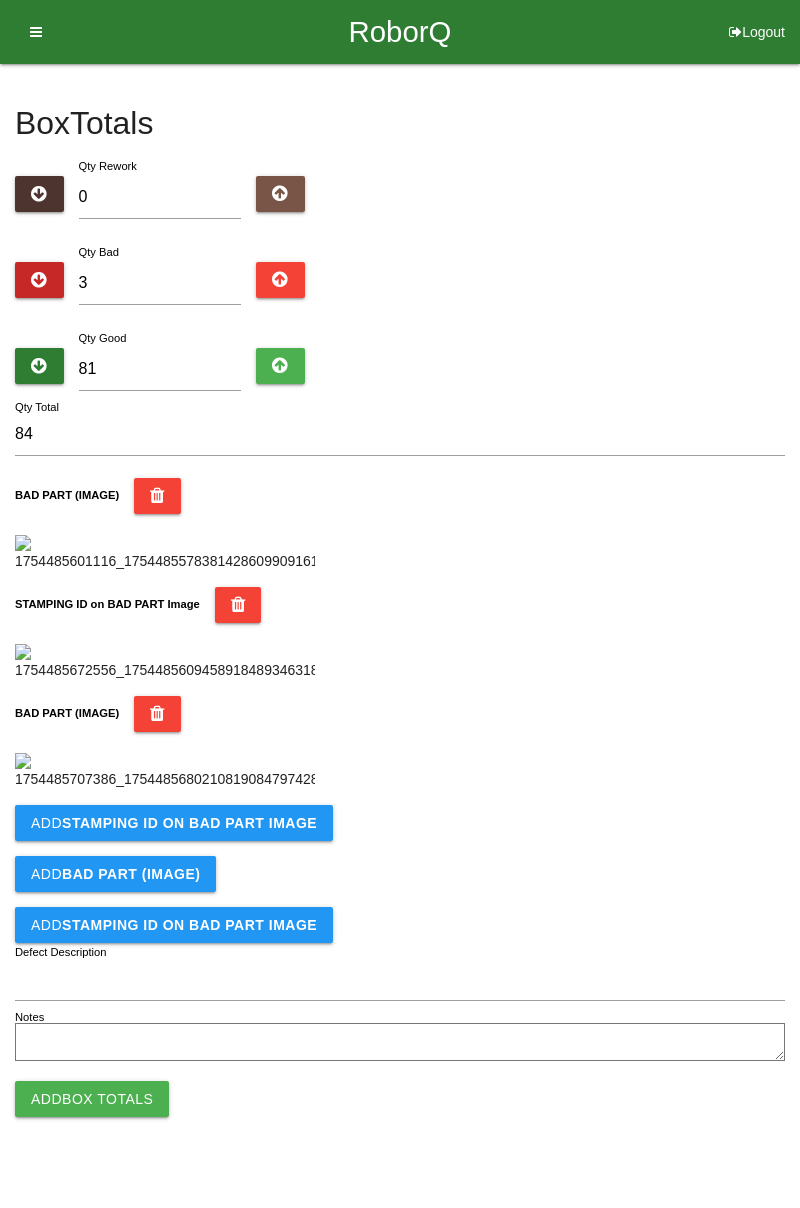 scroll, scrollTop: 768, scrollLeft: 0, axis: vertical 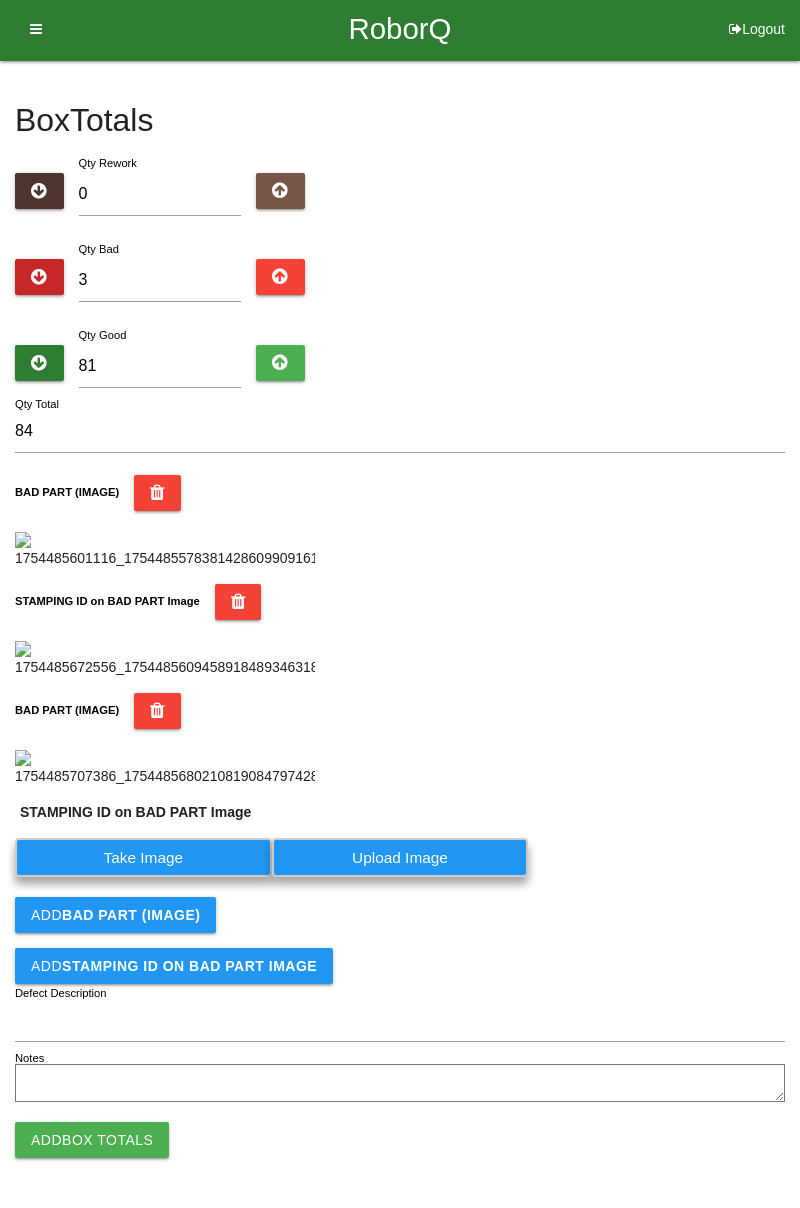 click on "Take Image" at bounding box center (143, 857) 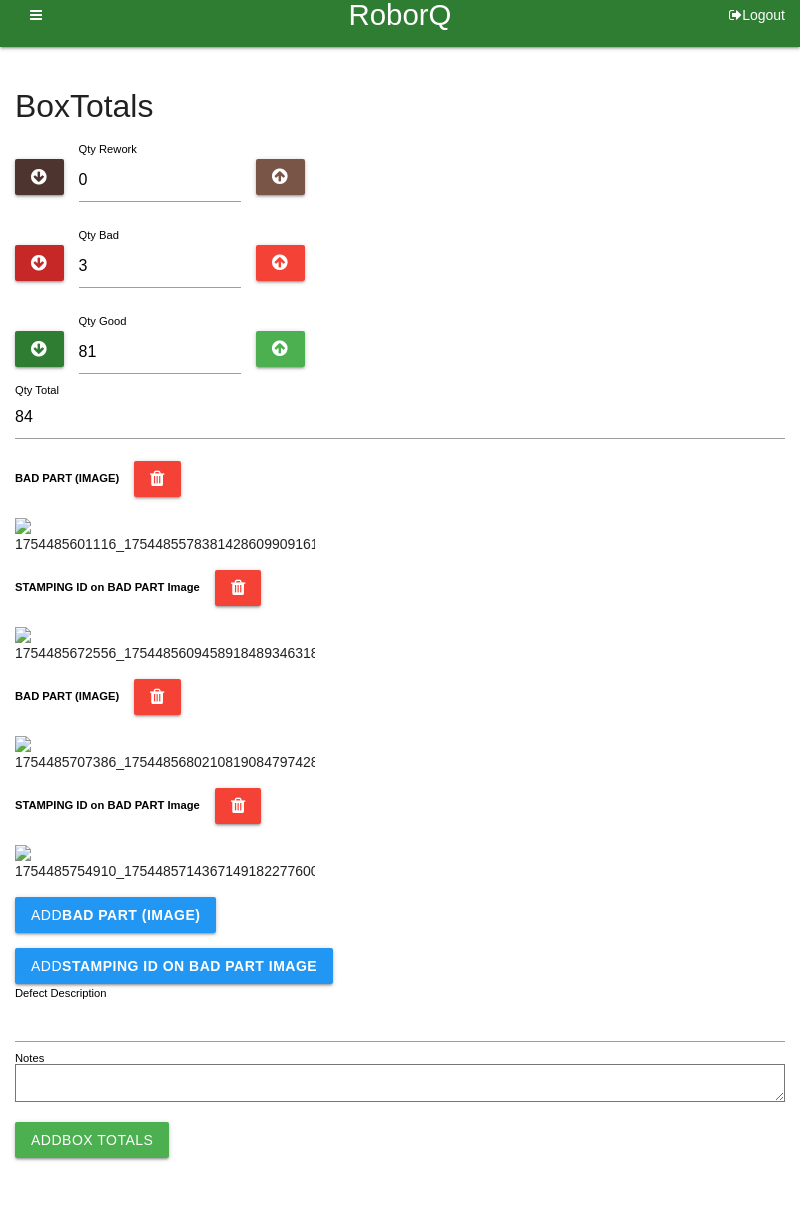 scroll, scrollTop: 1096, scrollLeft: 0, axis: vertical 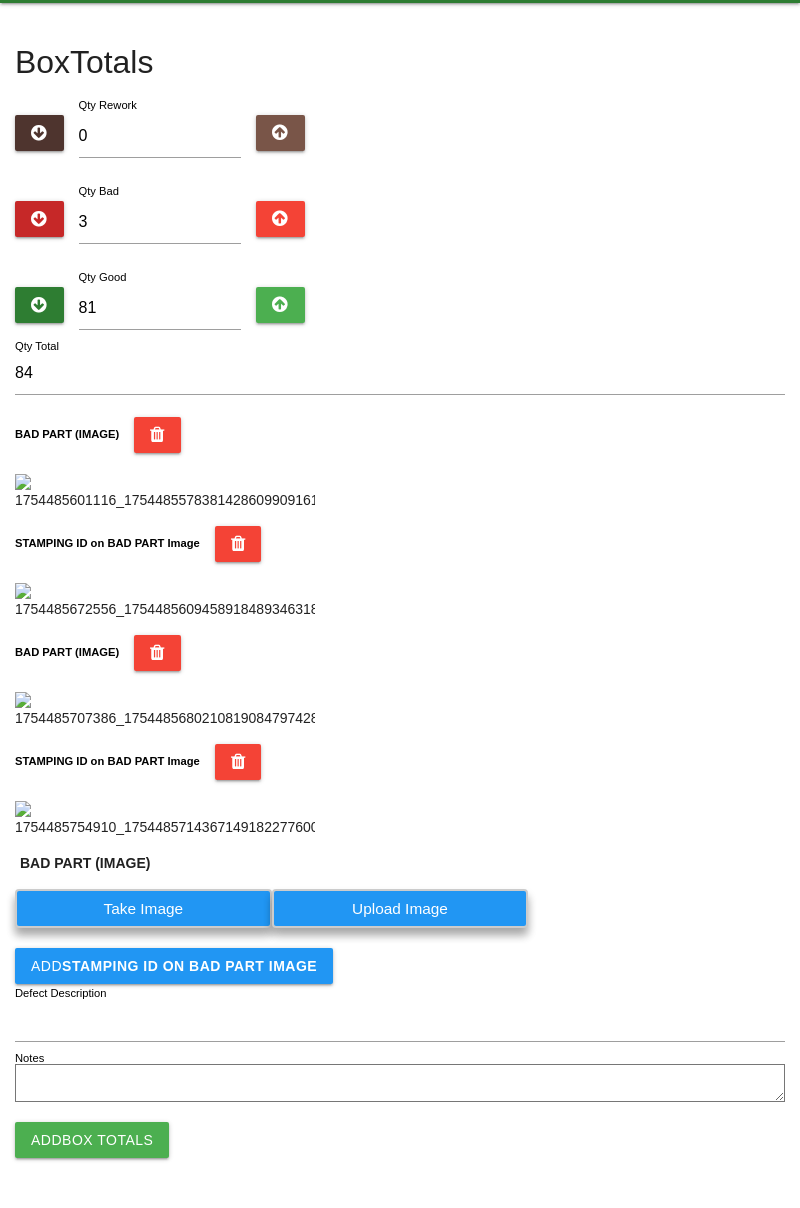 click on "Take Image" at bounding box center [143, 908] 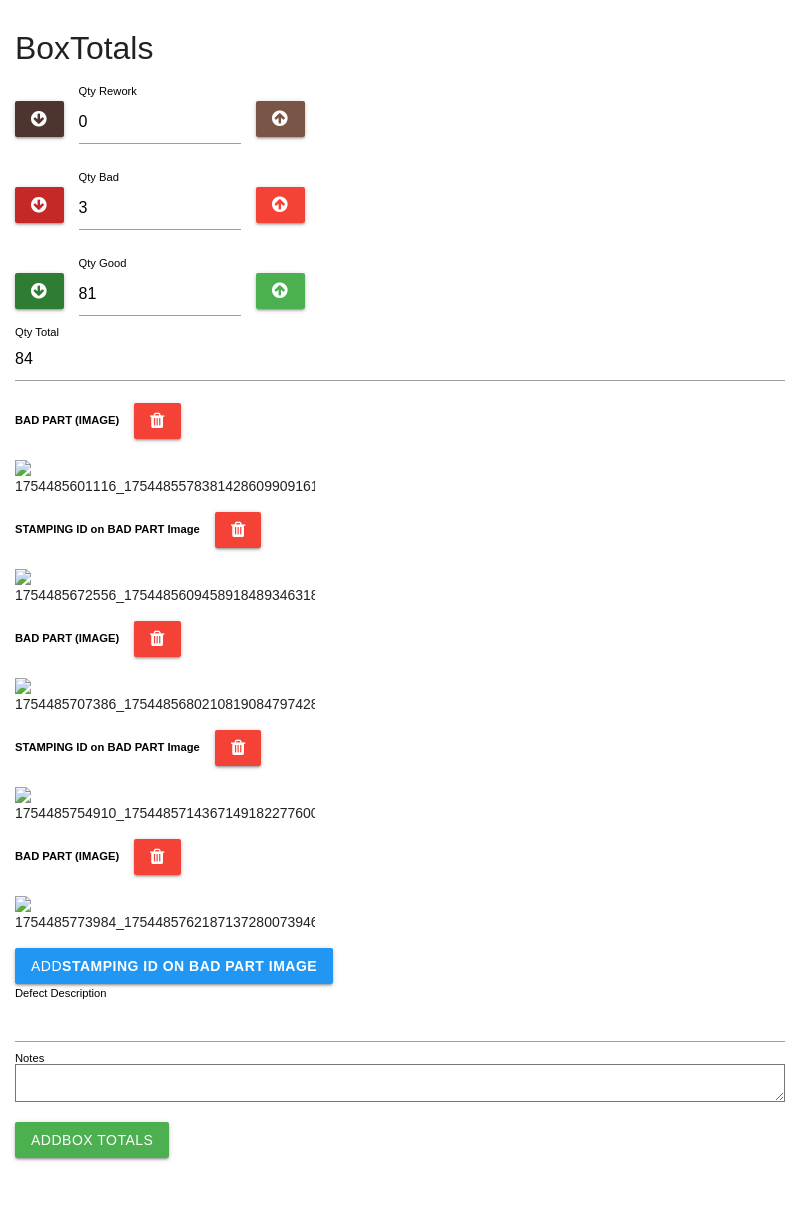 scroll, scrollTop: 1424, scrollLeft: 0, axis: vertical 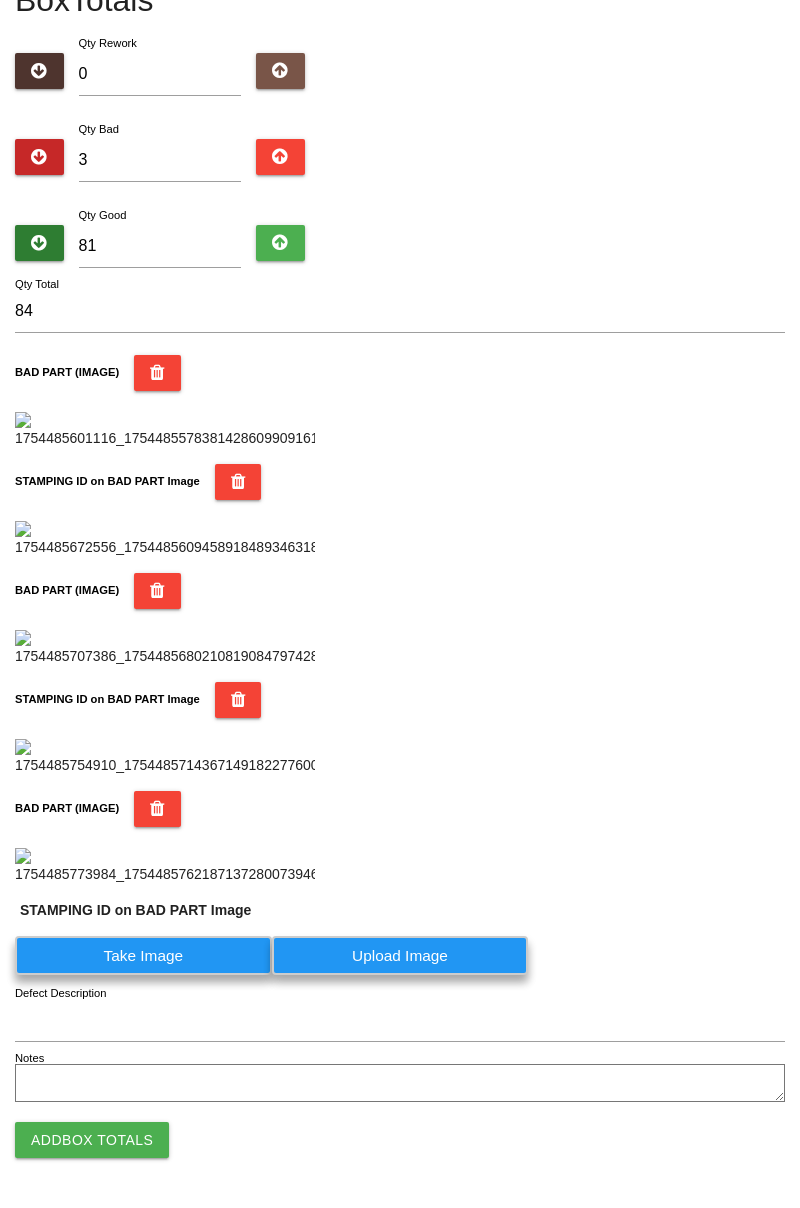 click on "Take Image" at bounding box center [143, 955] 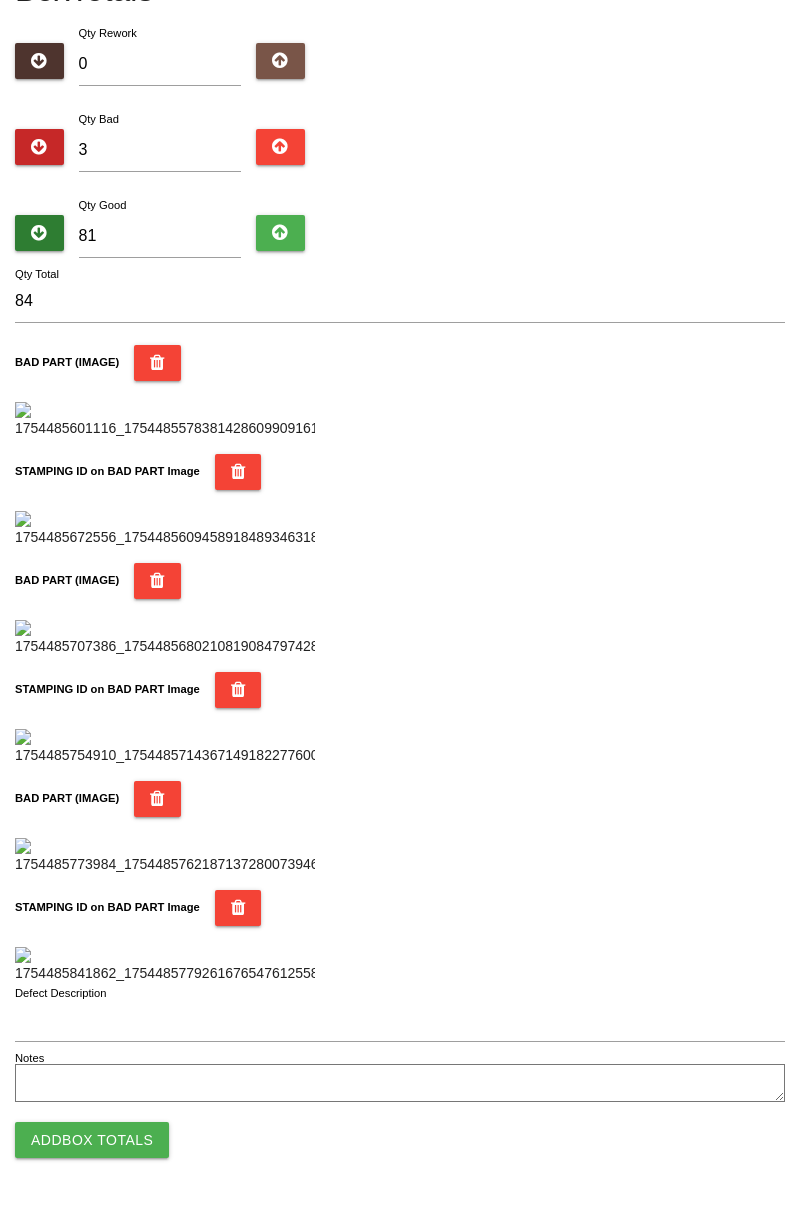 scroll, scrollTop: 1752, scrollLeft: 0, axis: vertical 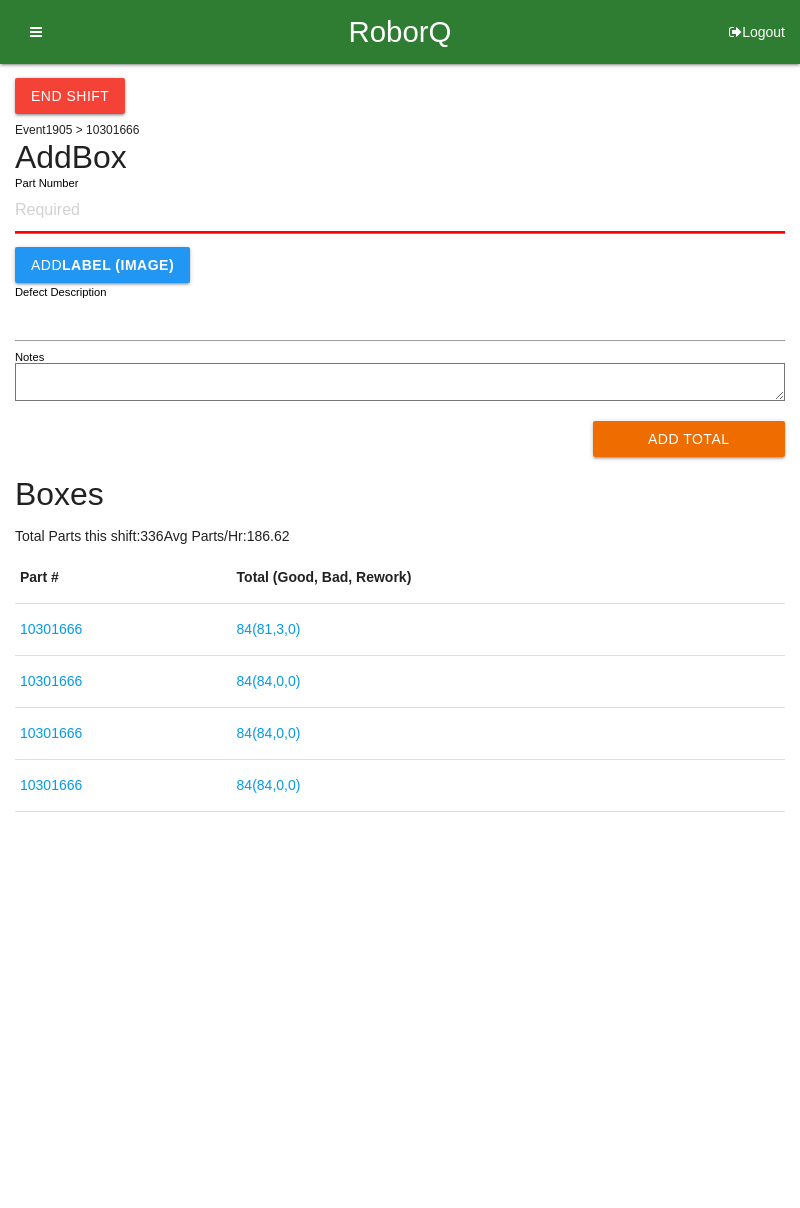 paste on "10301666" 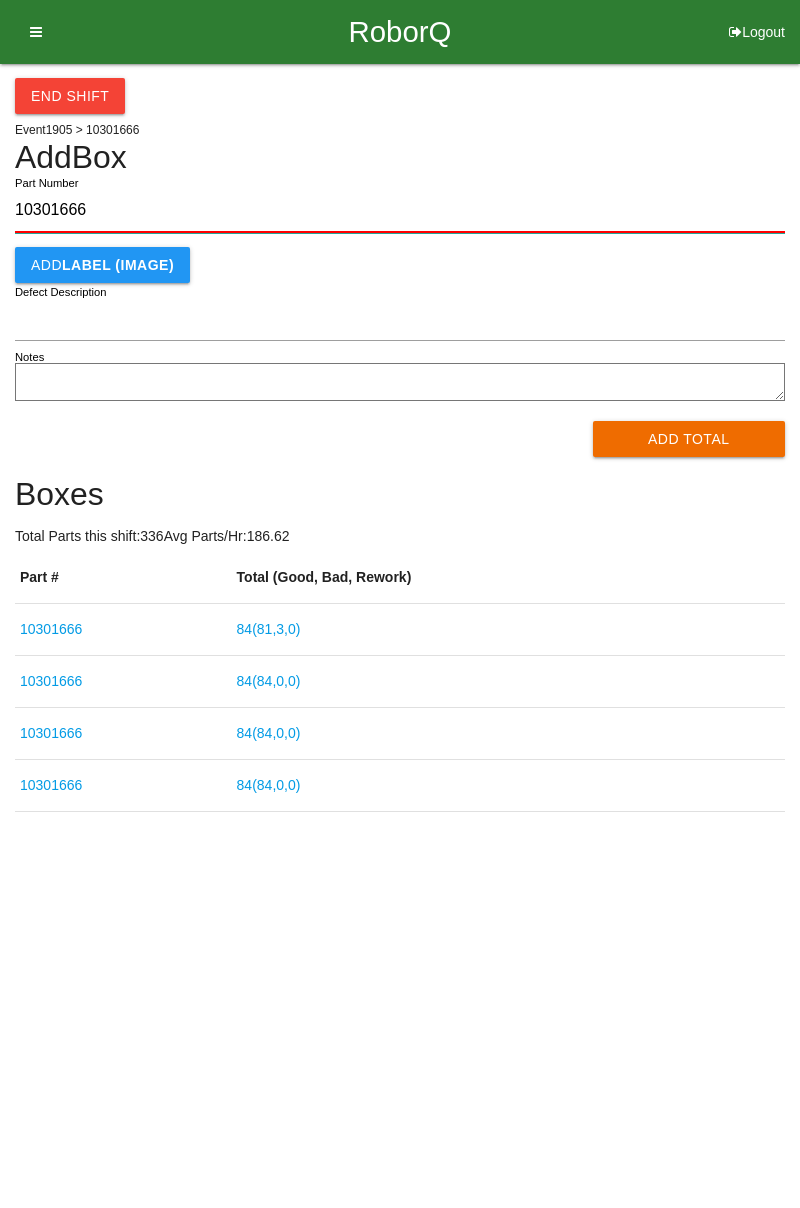 type on "10301666" 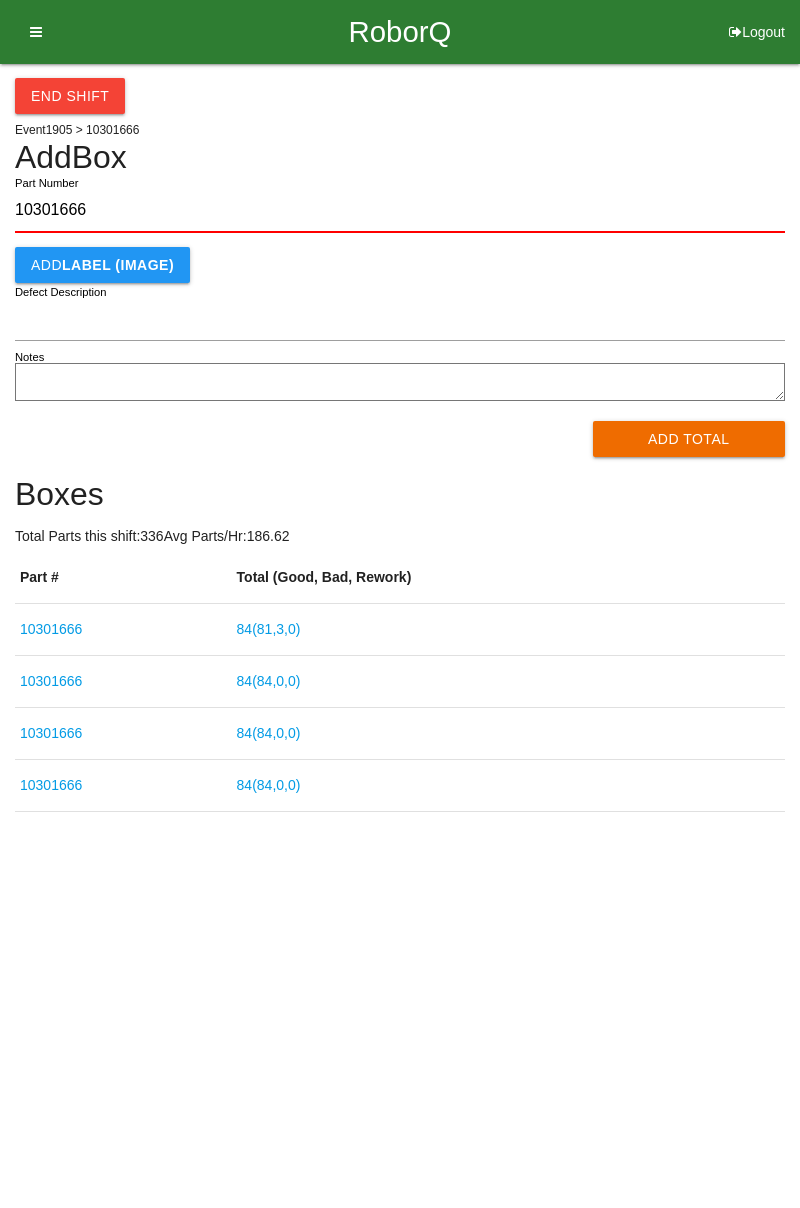 click on "Add Total" at bounding box center [689, 439] 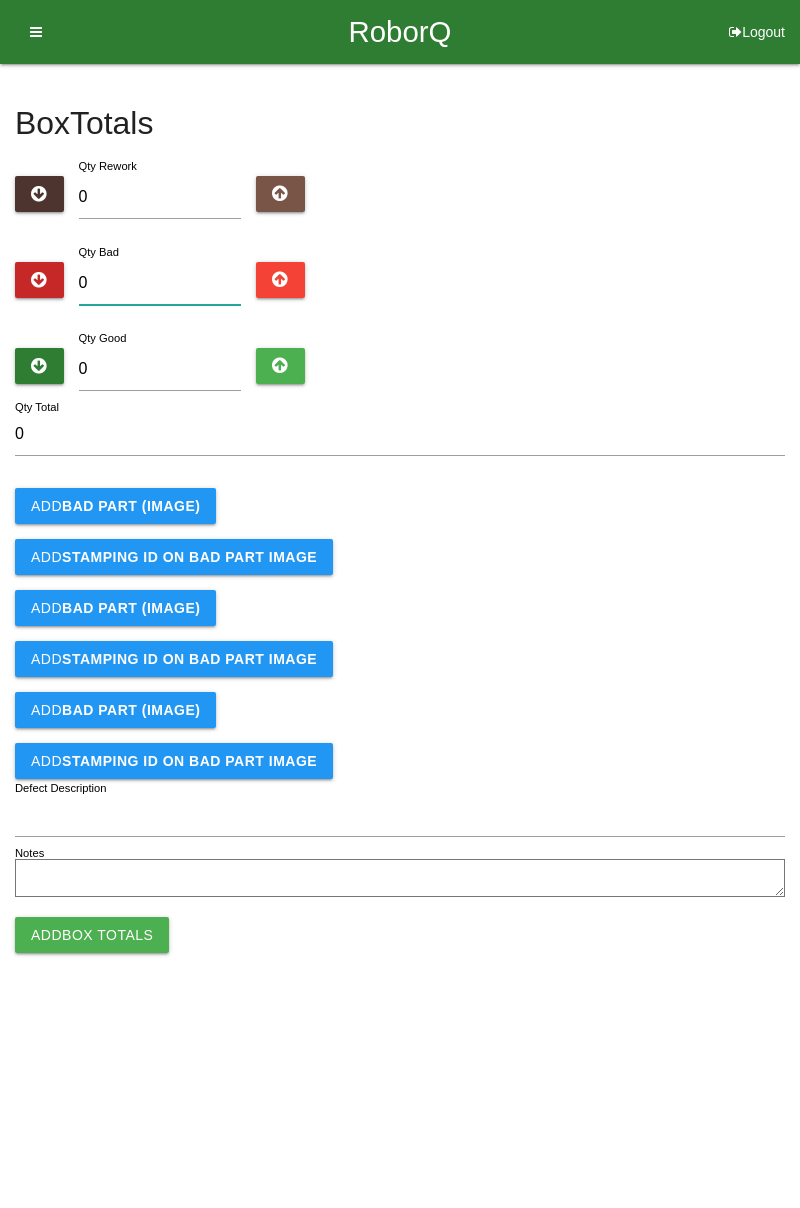 click on "0" at bounding box center (160, 283) 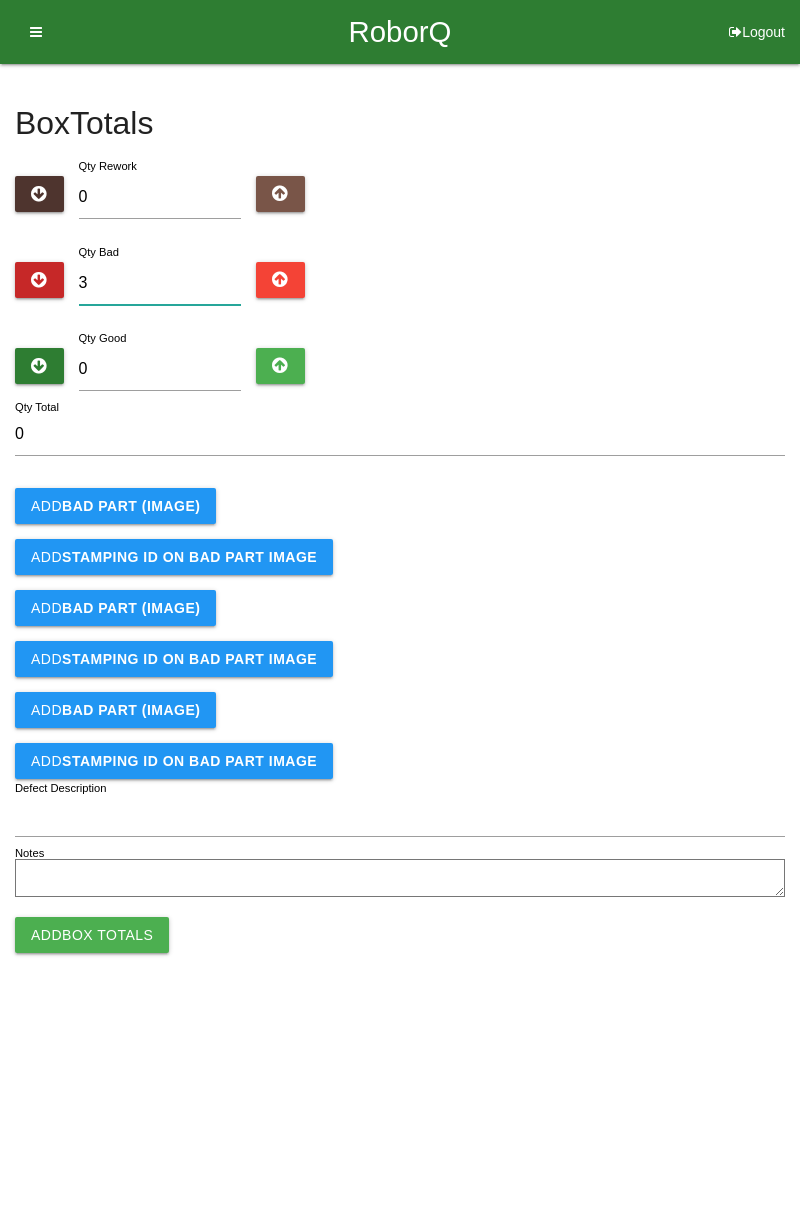 type on "3" 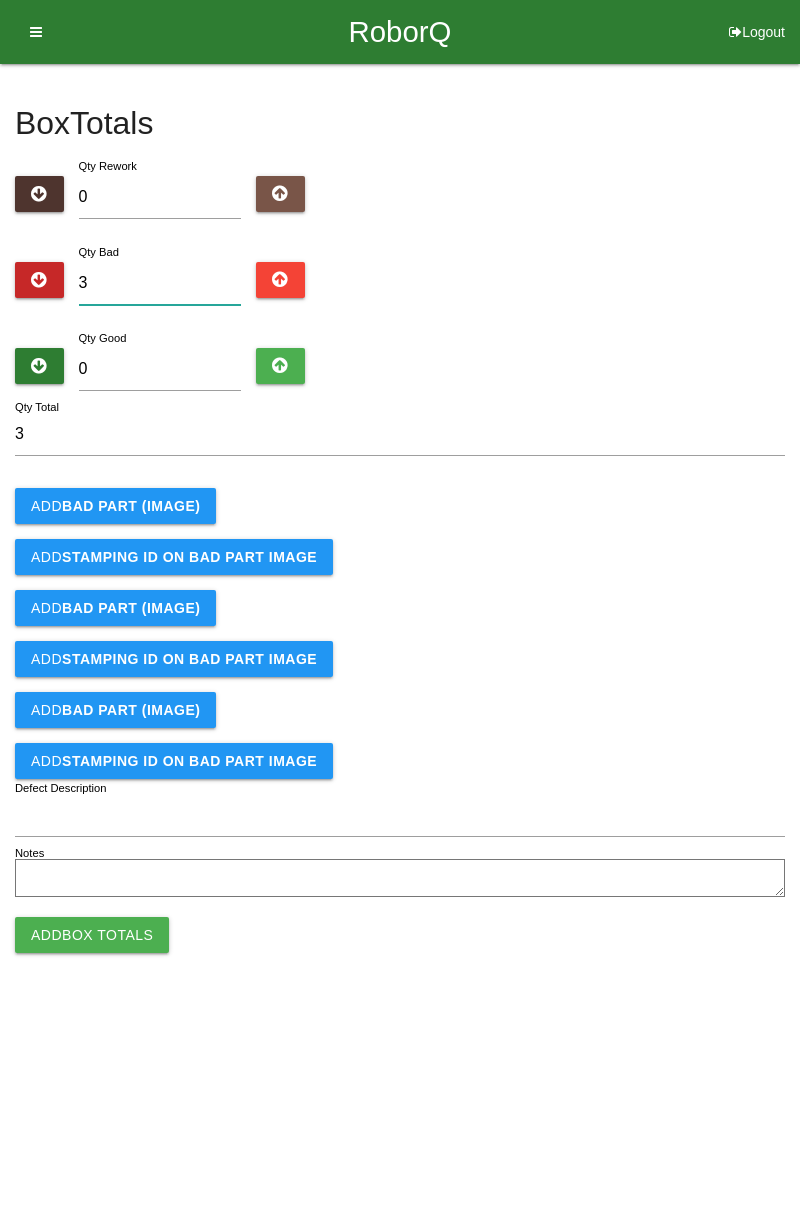 type on "3" 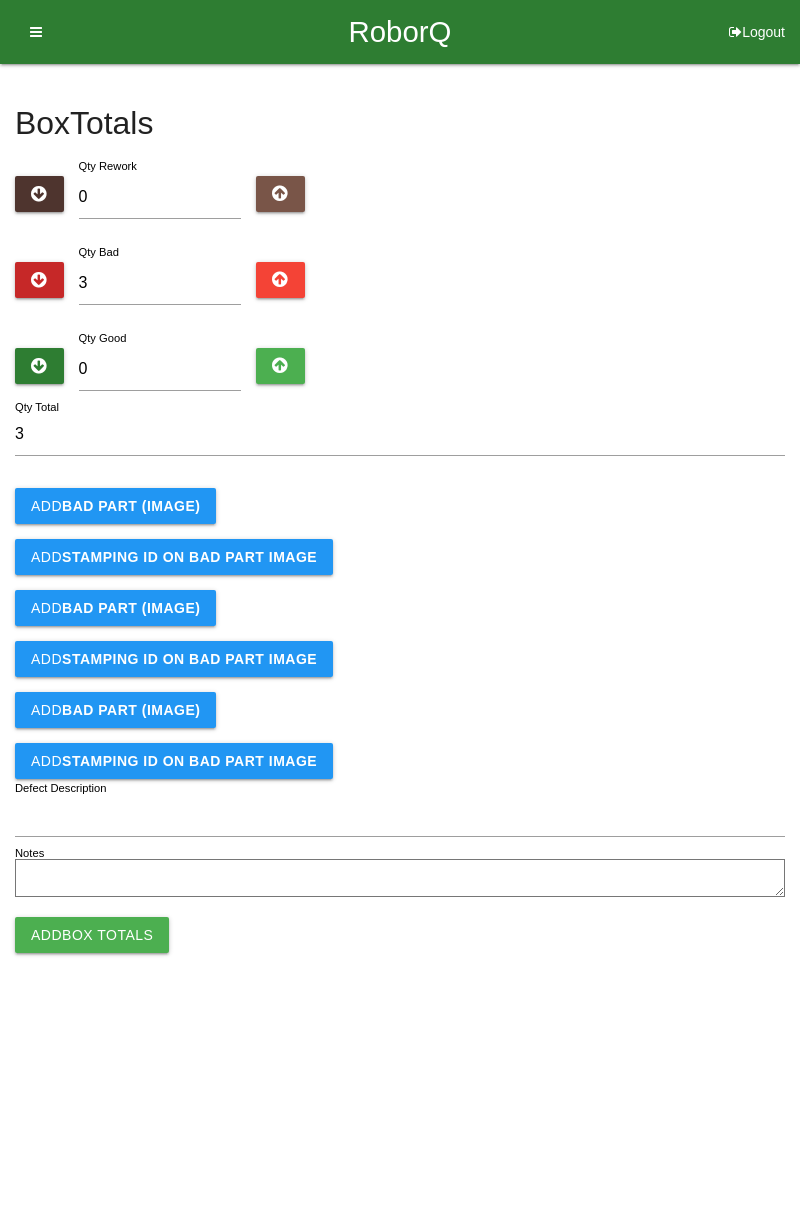 click on "BAD PART (IMAGE)" at bounding box center [131, 506] 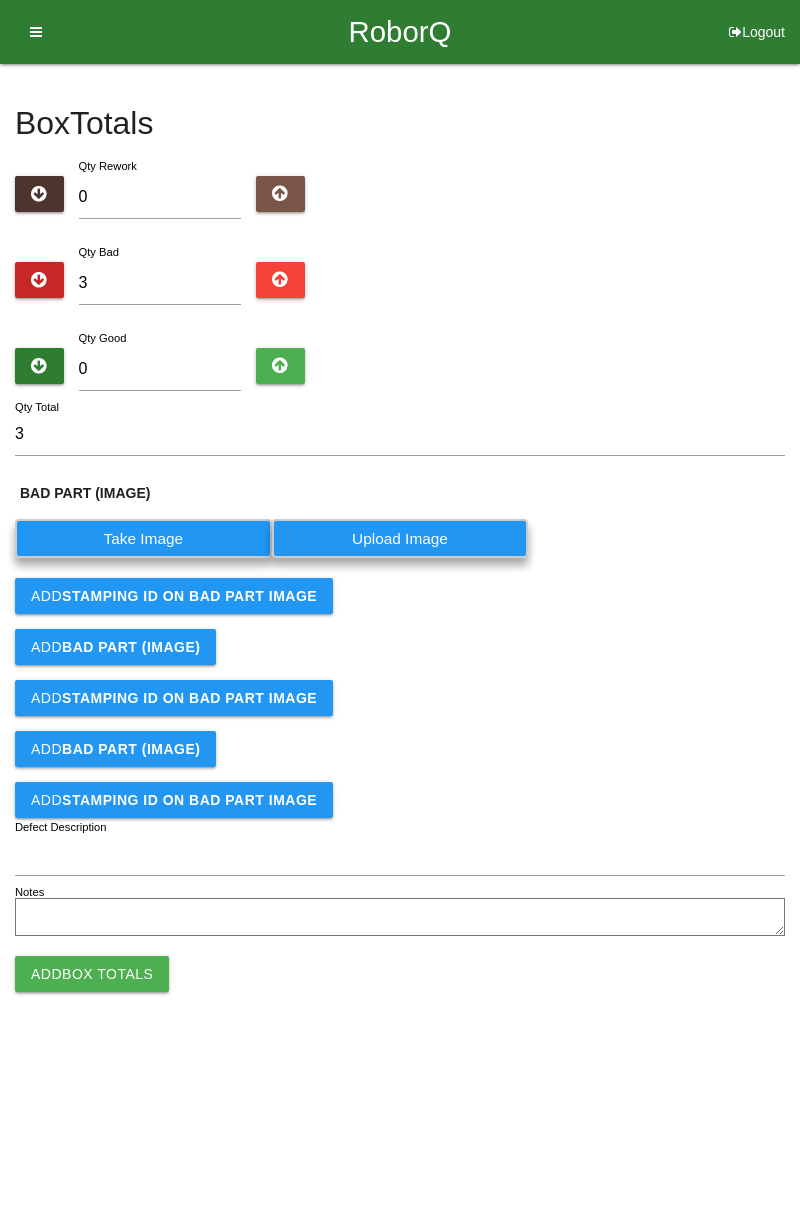 click on "Take Image" at bounding box center (143, 538) 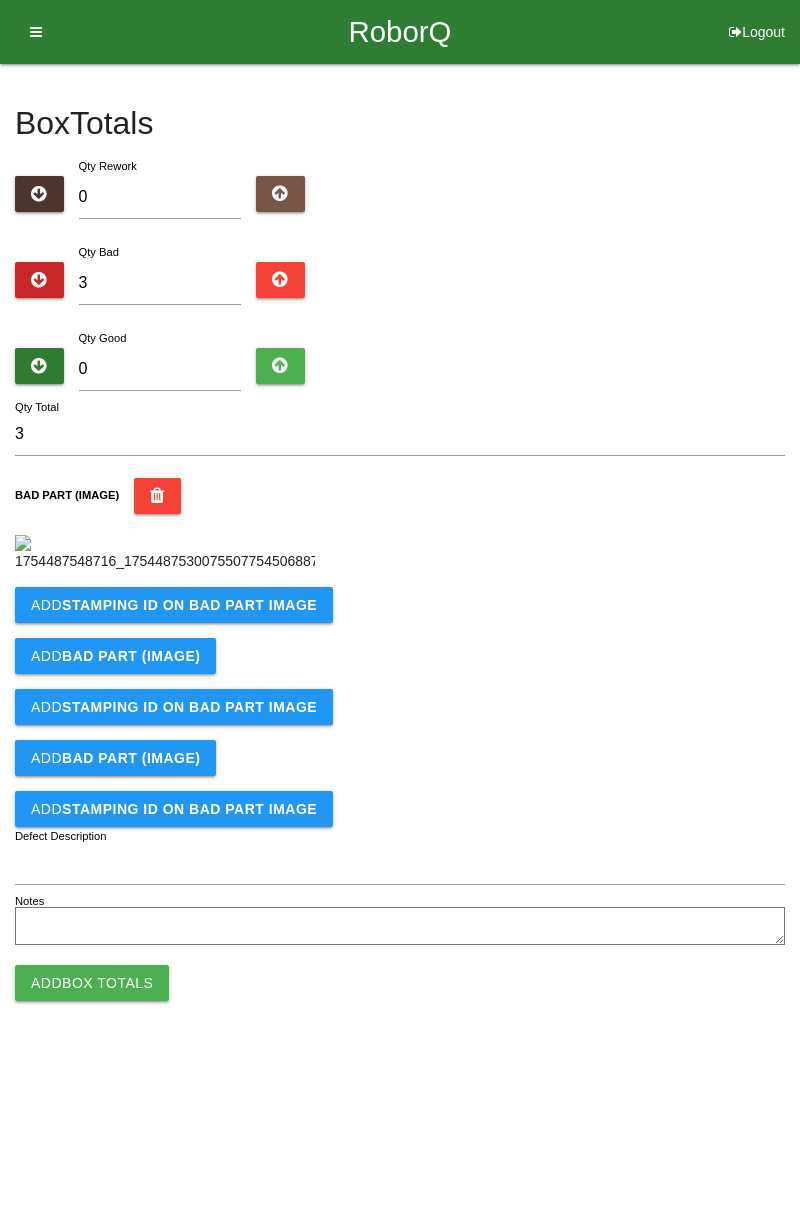click on "STAMPING ID on BAD PART Image" at bounding box center [189, 605] 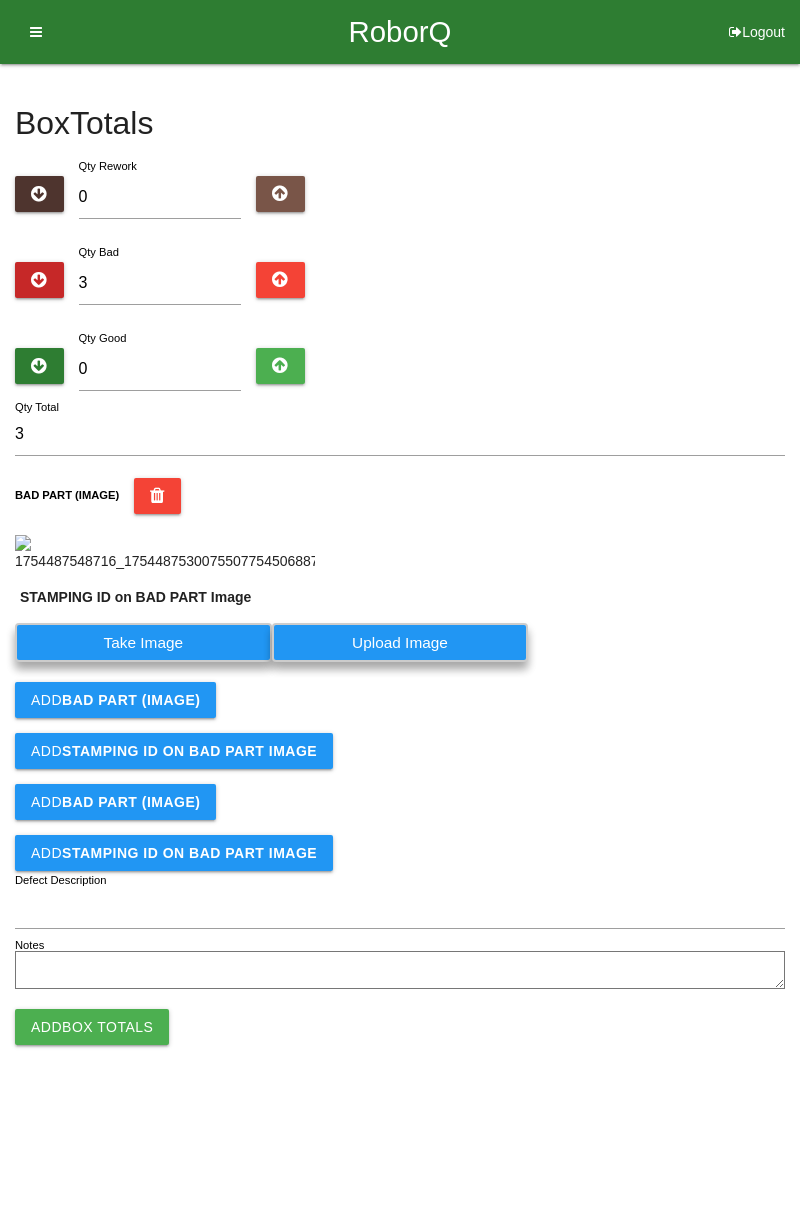 click on "Take Image" at bounding box center (143, 642) 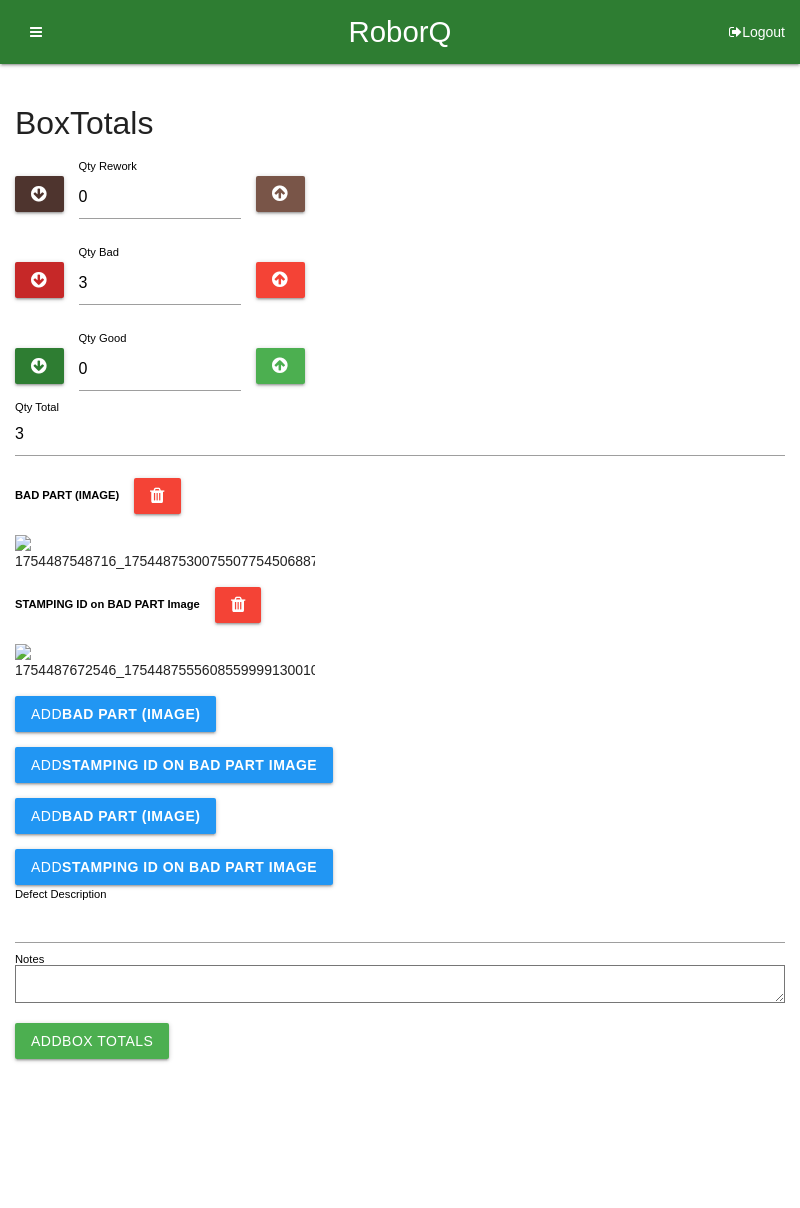 scroll, scrollTop: 440, scrollLeft: 0, axis: vertical 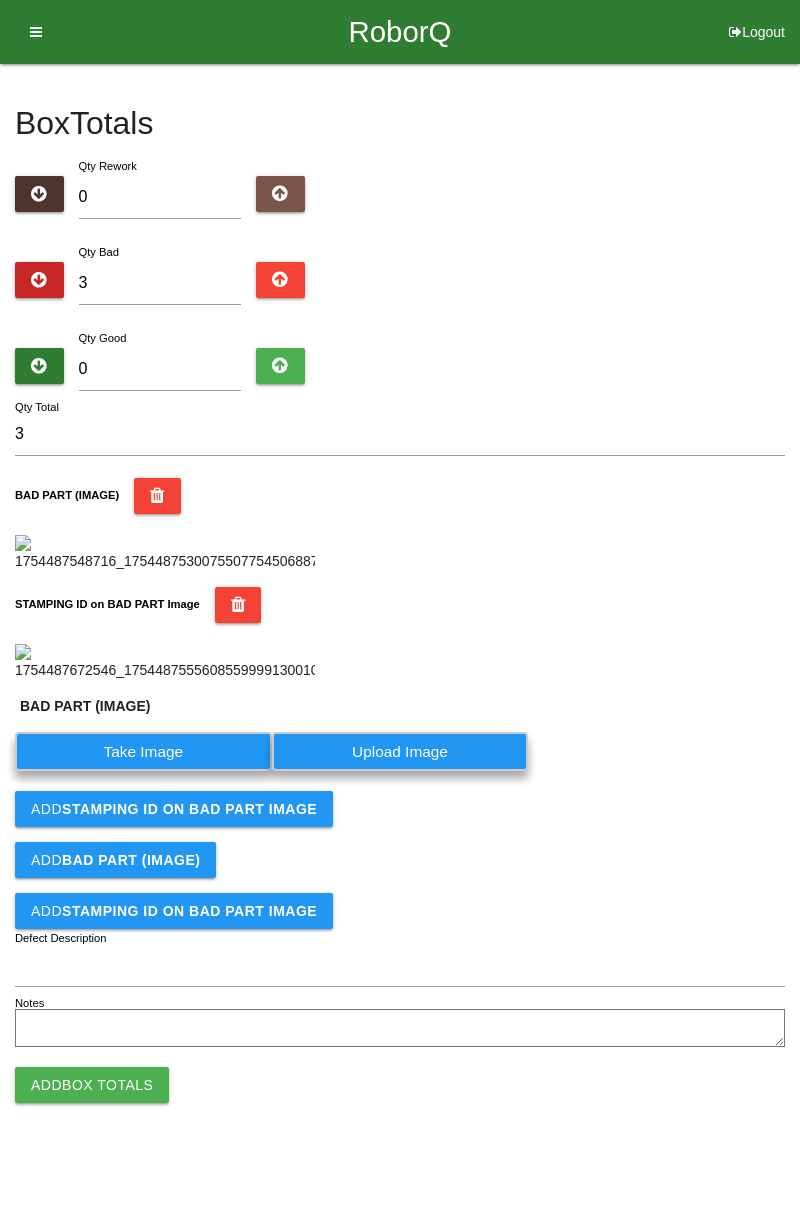 click on "Take Image" at bounding box center [143, 751] 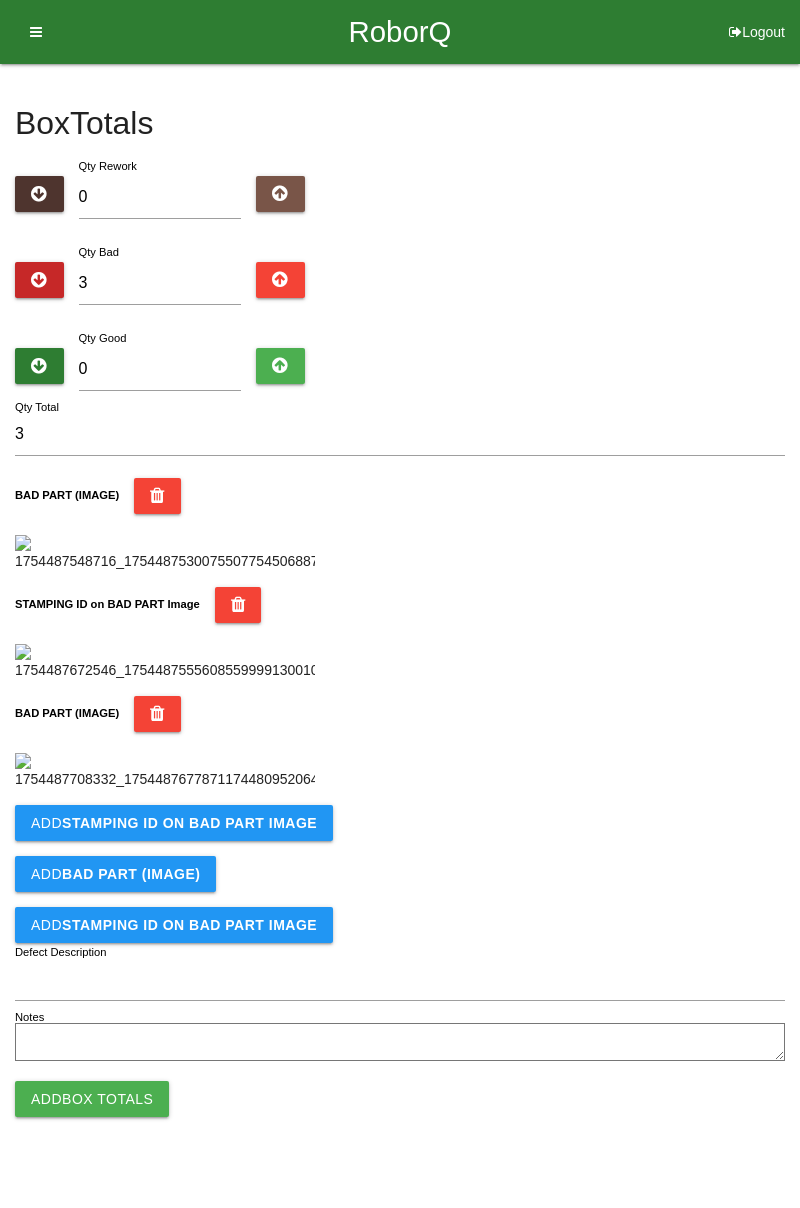 scroll, scrollTop: 768, scrollLeft: 0, axis: vertical 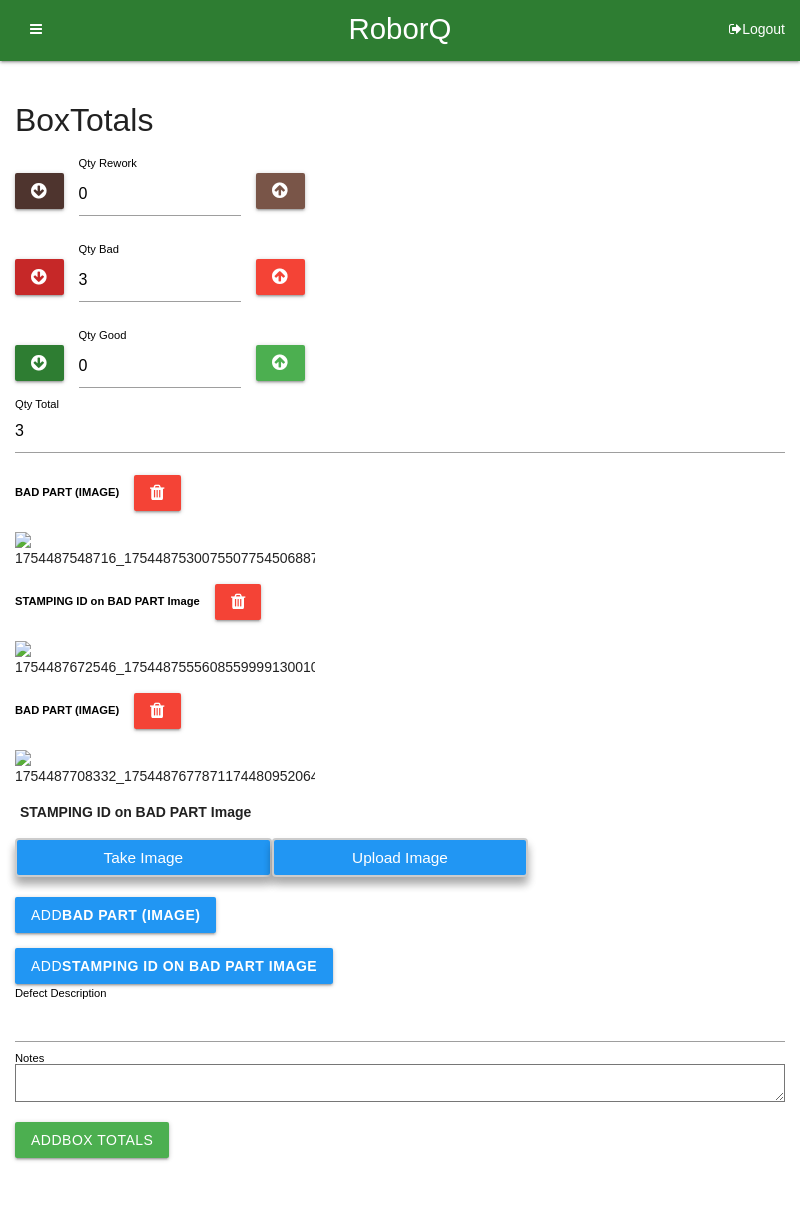 click on "Take Image" at bounding box center (143, 857) 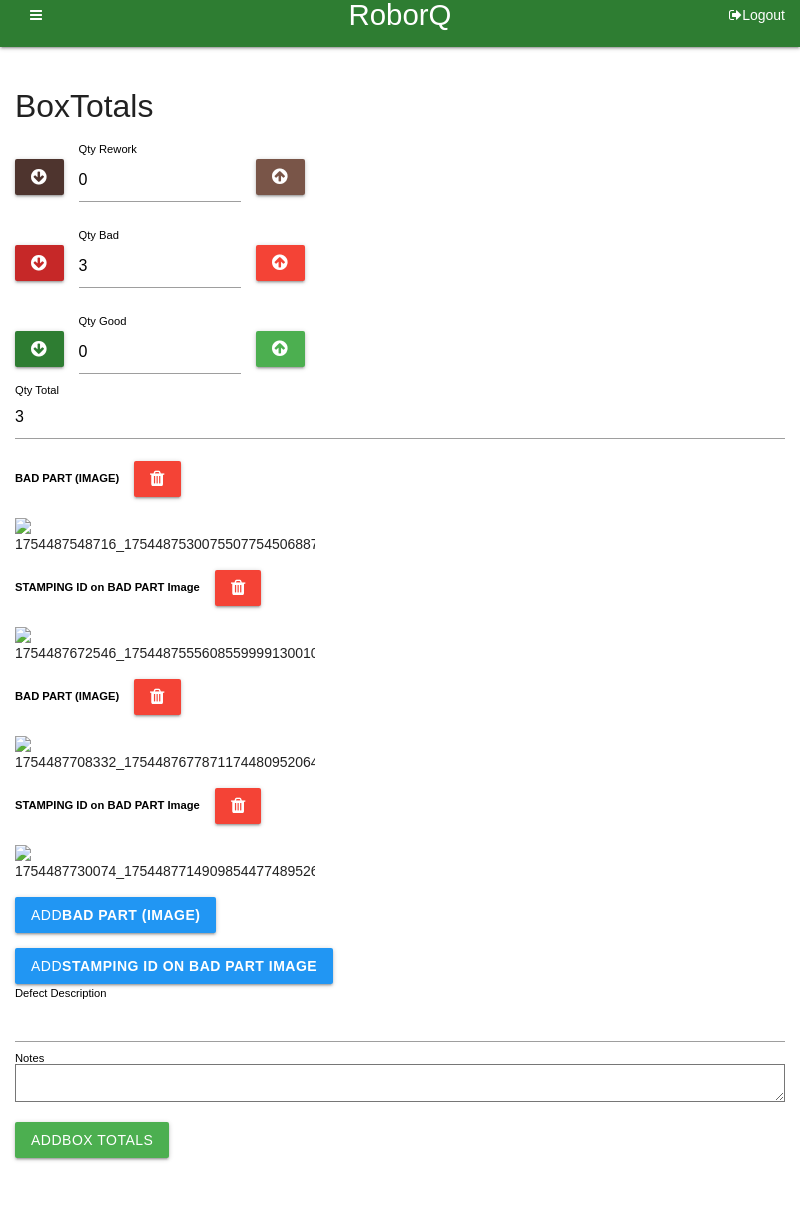 scroll, scrollTop: 1096, scrollLeft: 0, axis: vertical 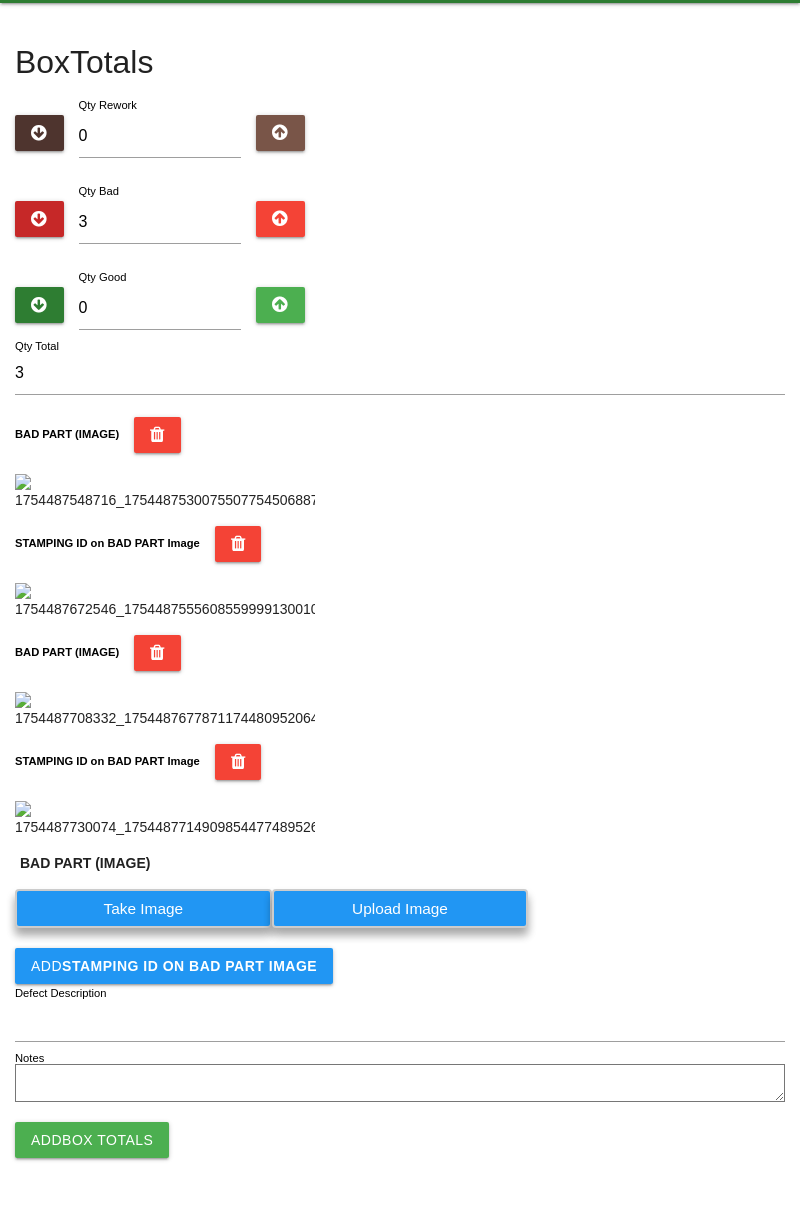 click on "Take Image" at bounding box center [143, 908] 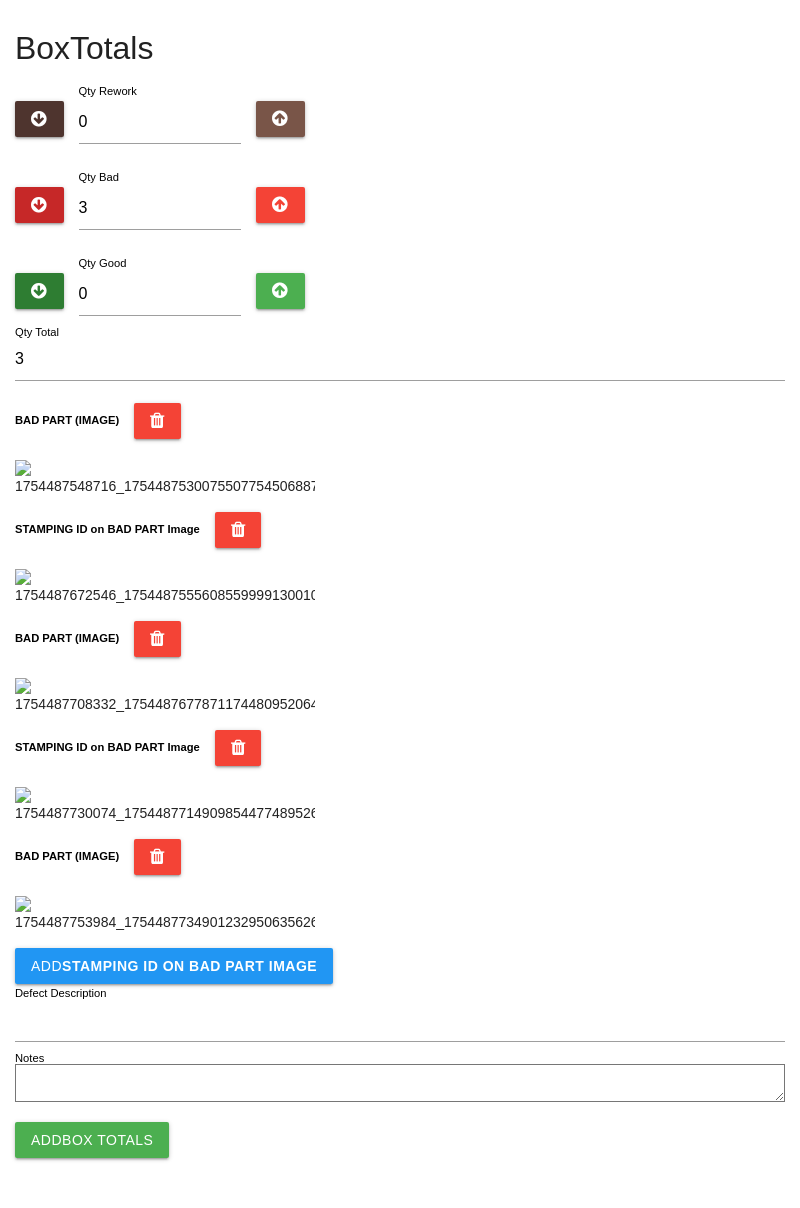 scroll, scrollTop: 1424, scrollLeft: 0, axis: vertical 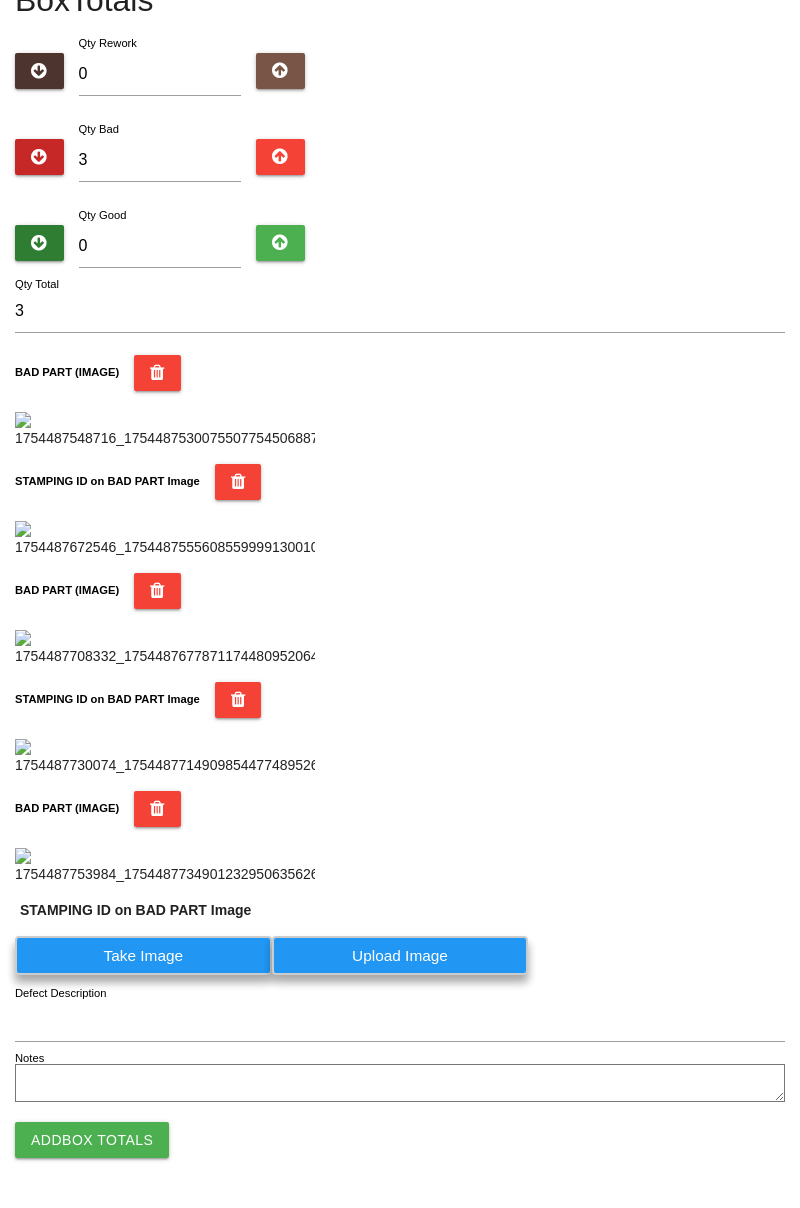 click on "Take Image" at bounding box center [143, 955] 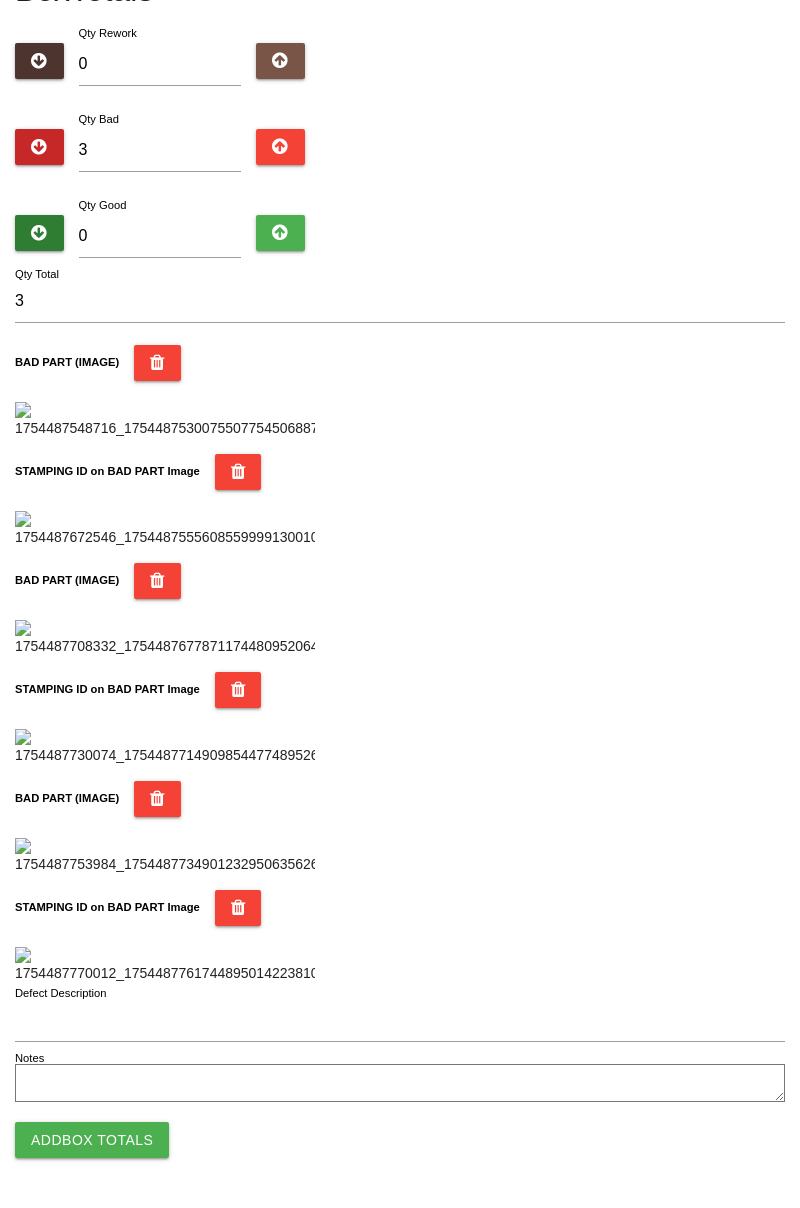 scroll, scrollTop: 1752, scrollLeft: 0, axis: vertical 